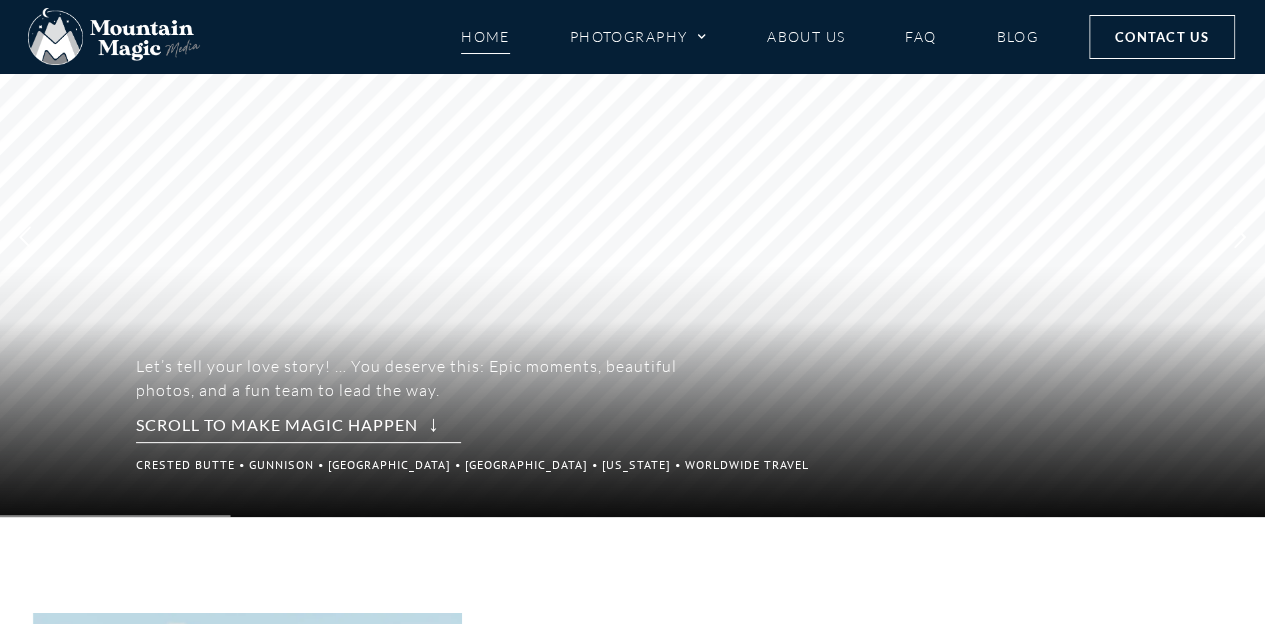scroll, scrollTop: 6, scrollLeft: 0, axis: vertical 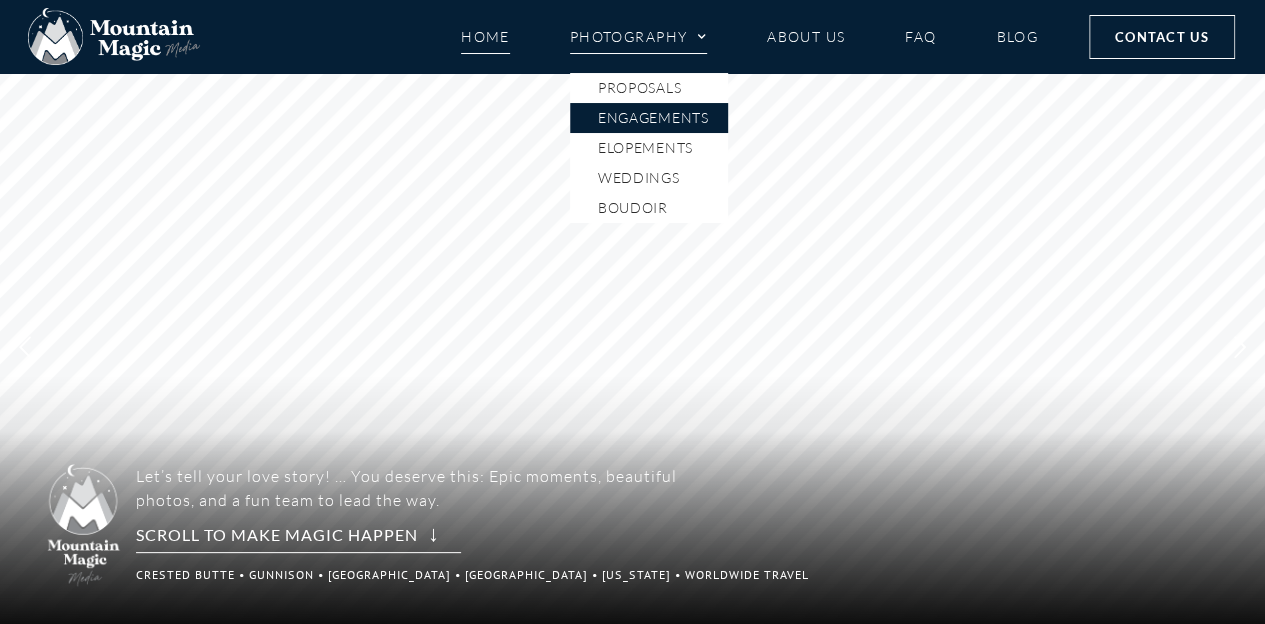 click on "Engagements" 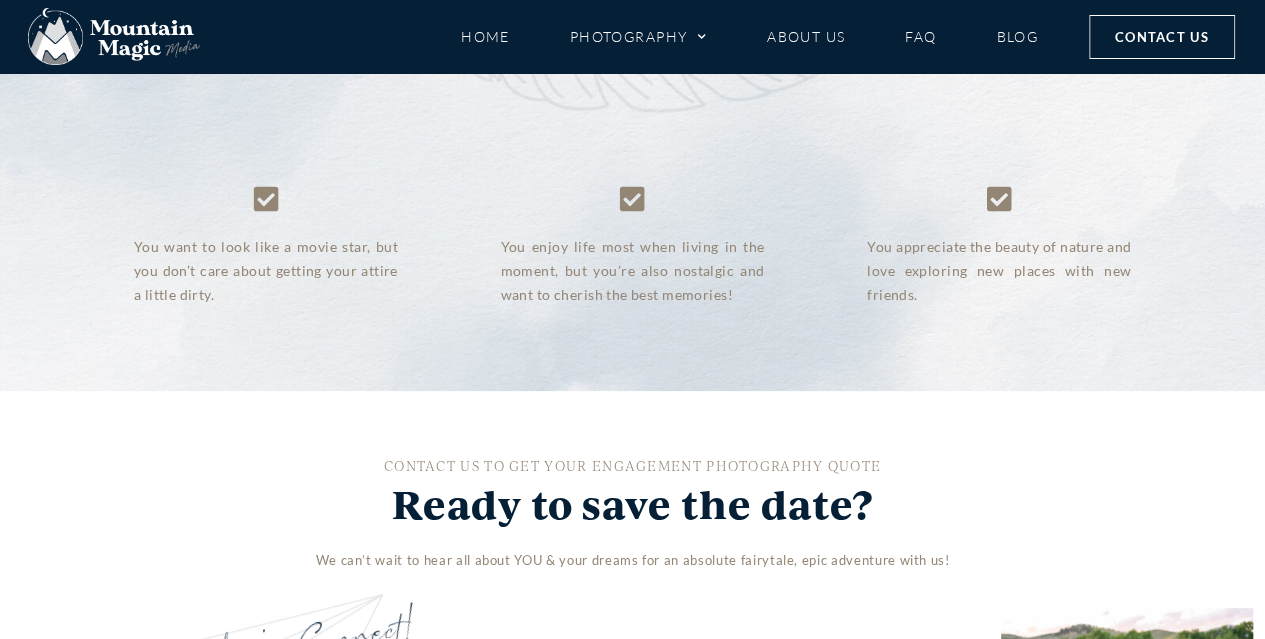 scroll, scrollTop: 3739, scrollLeft: 0, axis: vertical 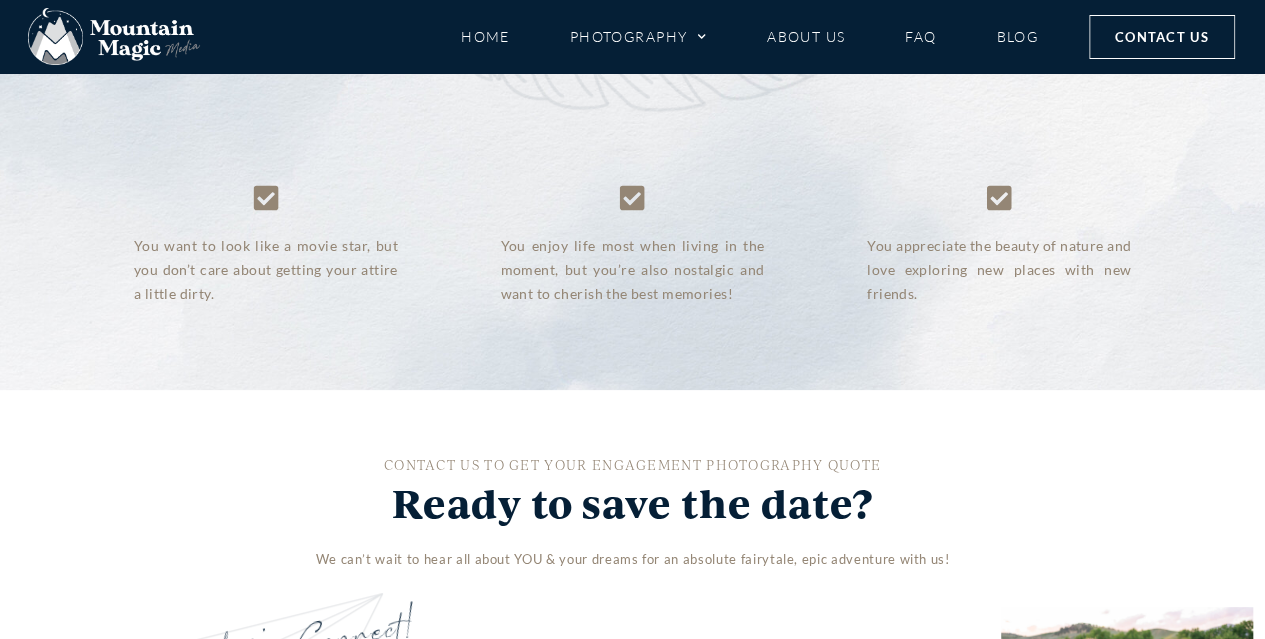 click on "Sunrise Woods Walk Engagement" at bounding box center (1046, 408) 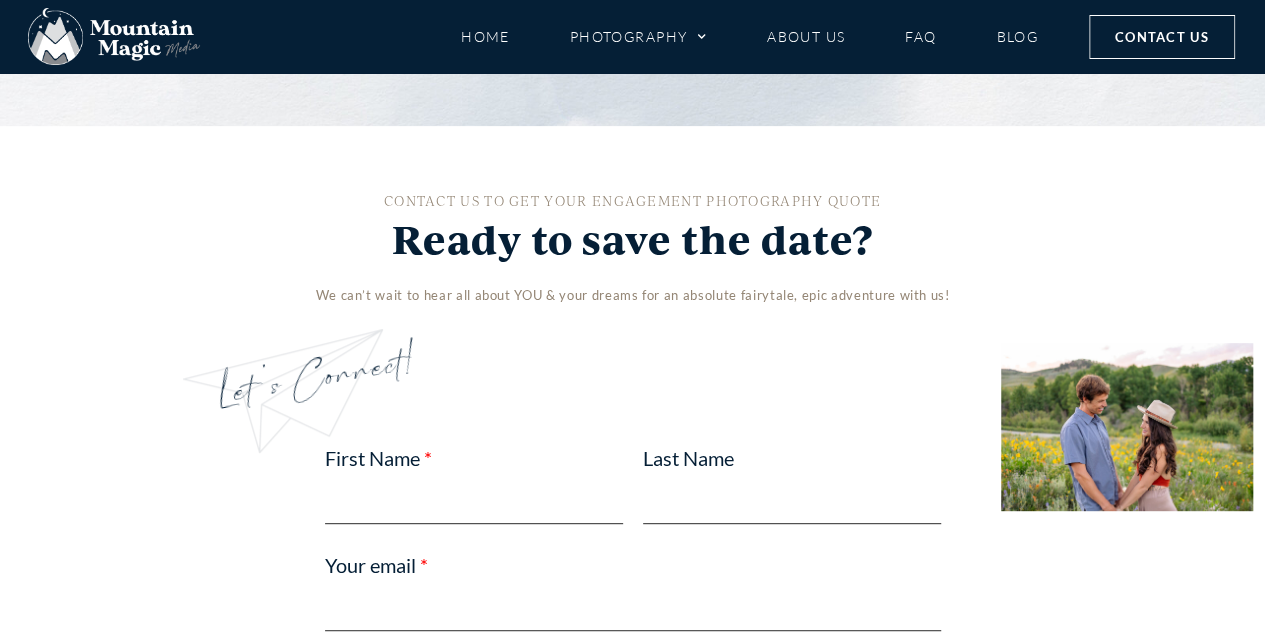 scroll, scrollTop: 4051, scrollLeft: 0, axis: vertical 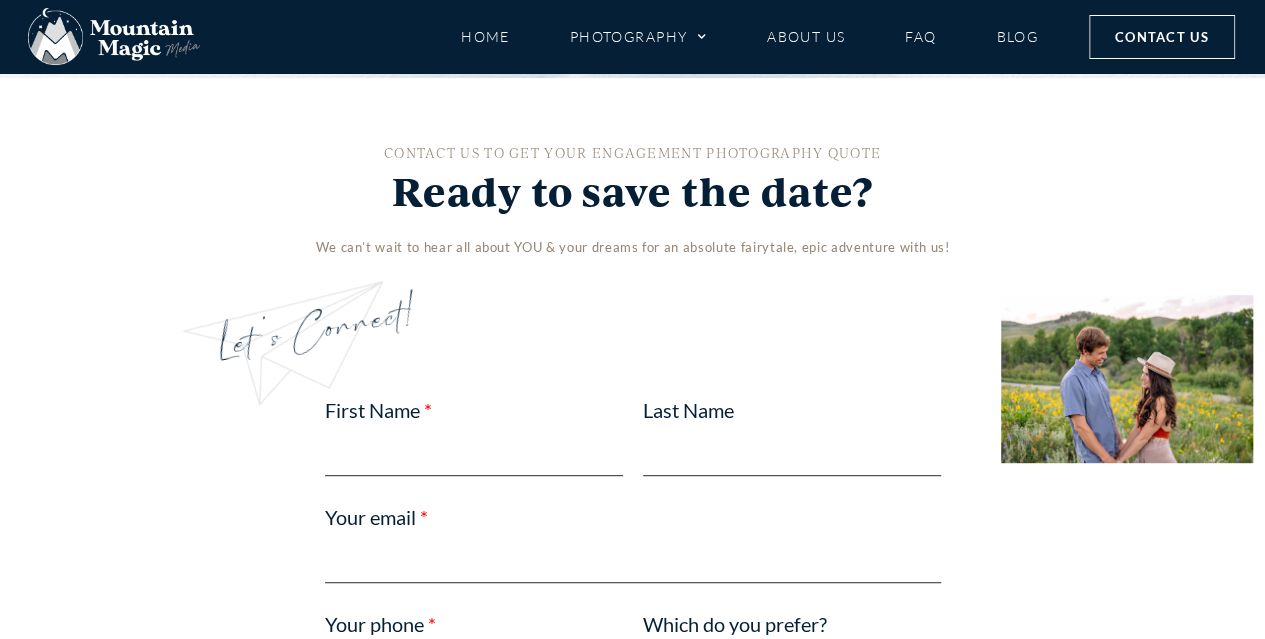 click on "Cozy up for the cuddles.
Washington Gulch Wildflower Engagement" at bounding box center [931, 486] 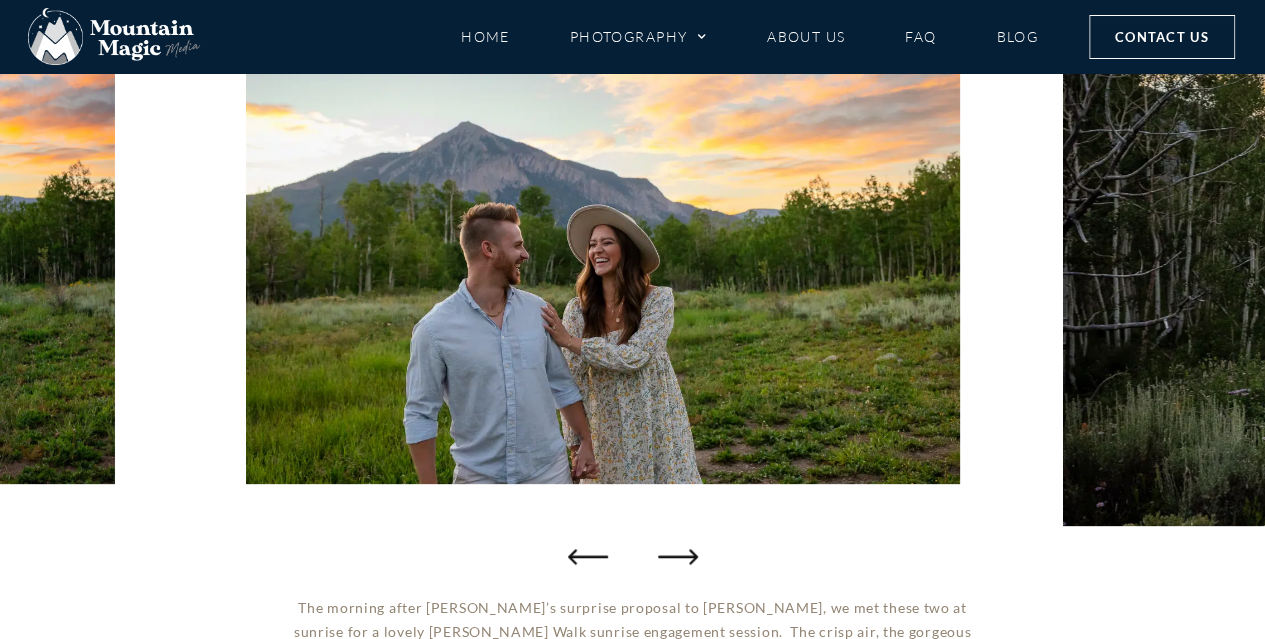 scroll, scrollTop: 334, scrollLeft: 0, axis: vertical 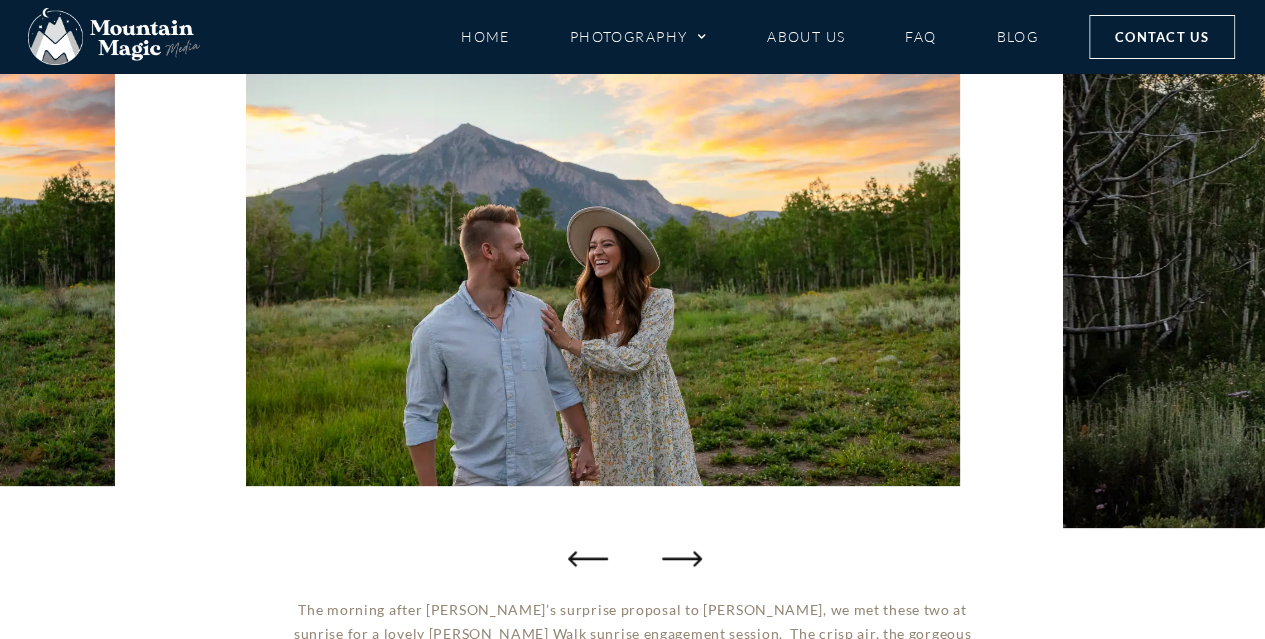 click 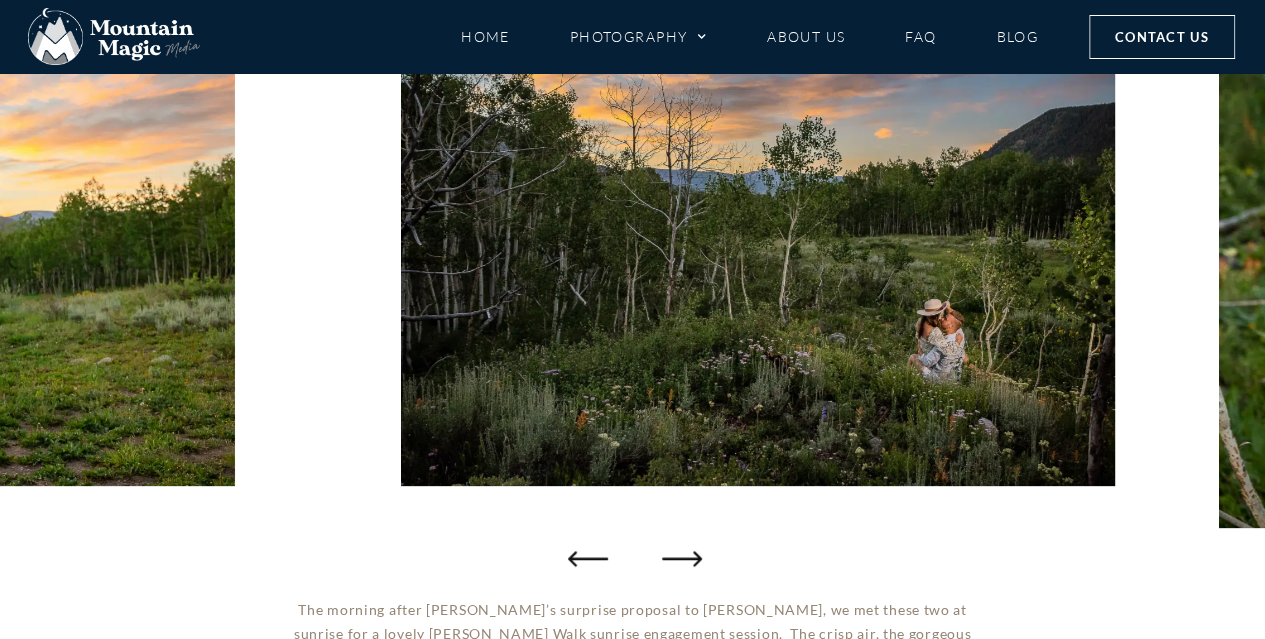click 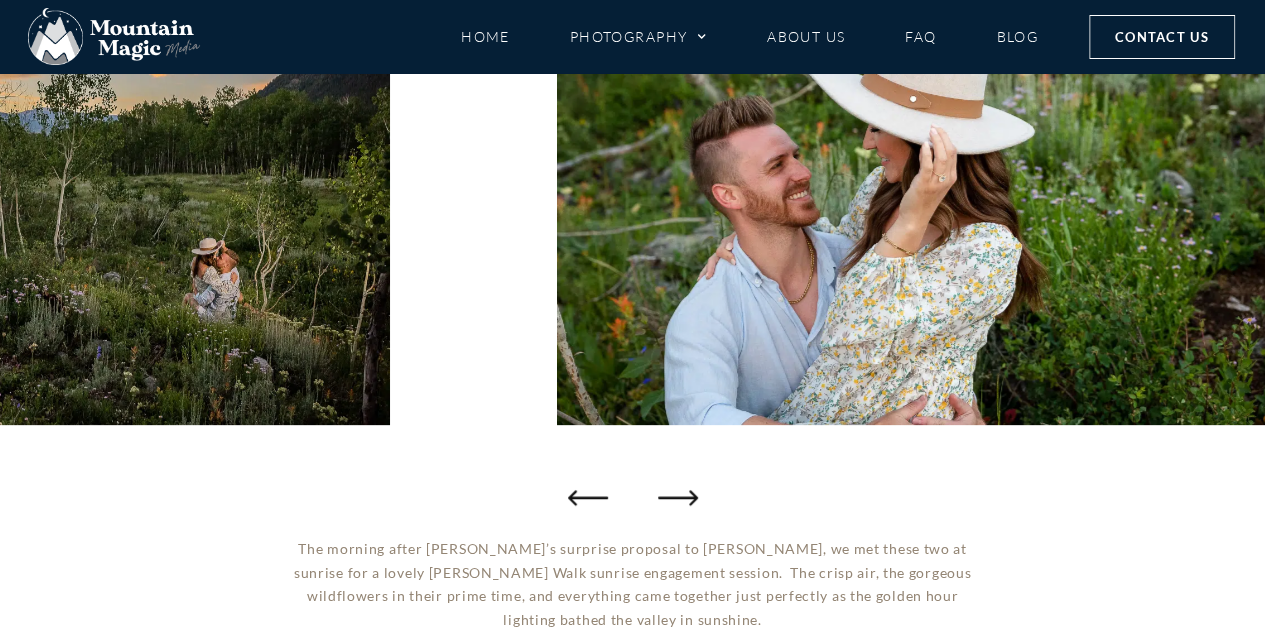 scroll, scrollTop: 394, scrollLeft: 0, axis: vertical 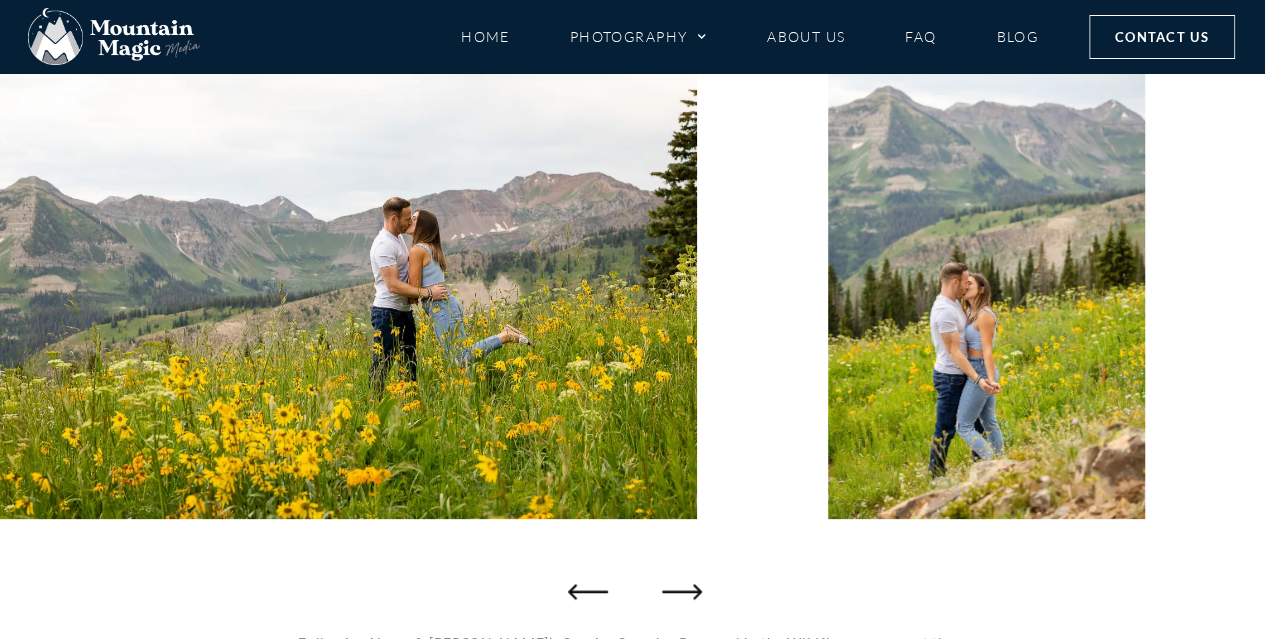 click 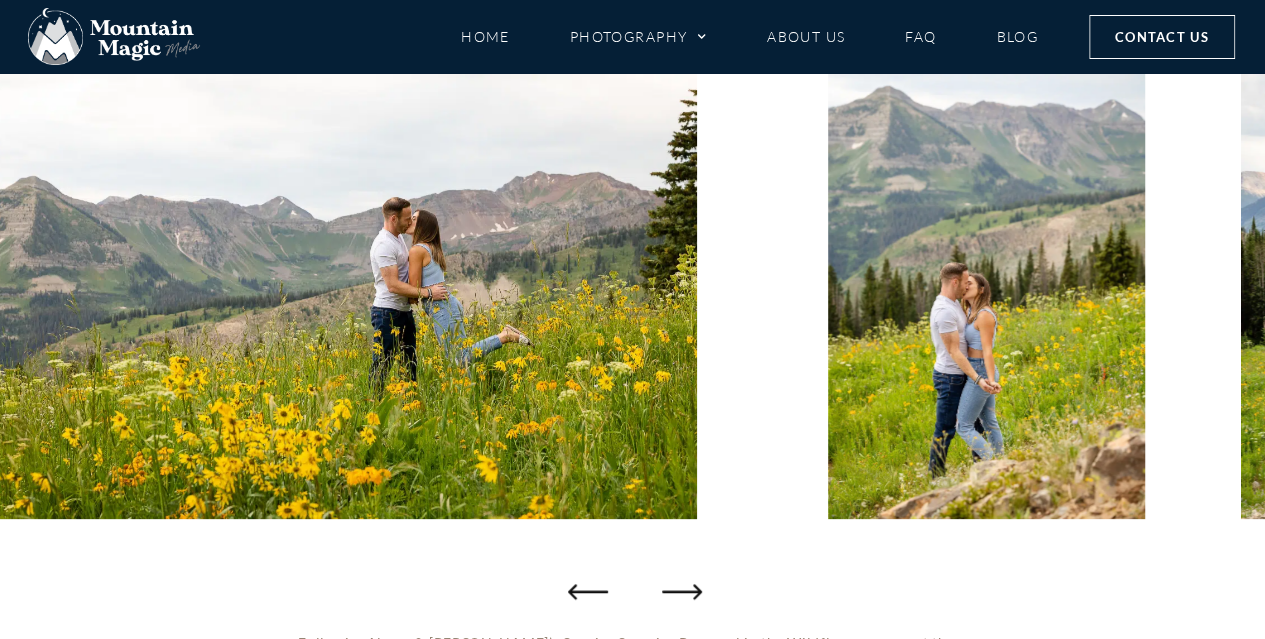click 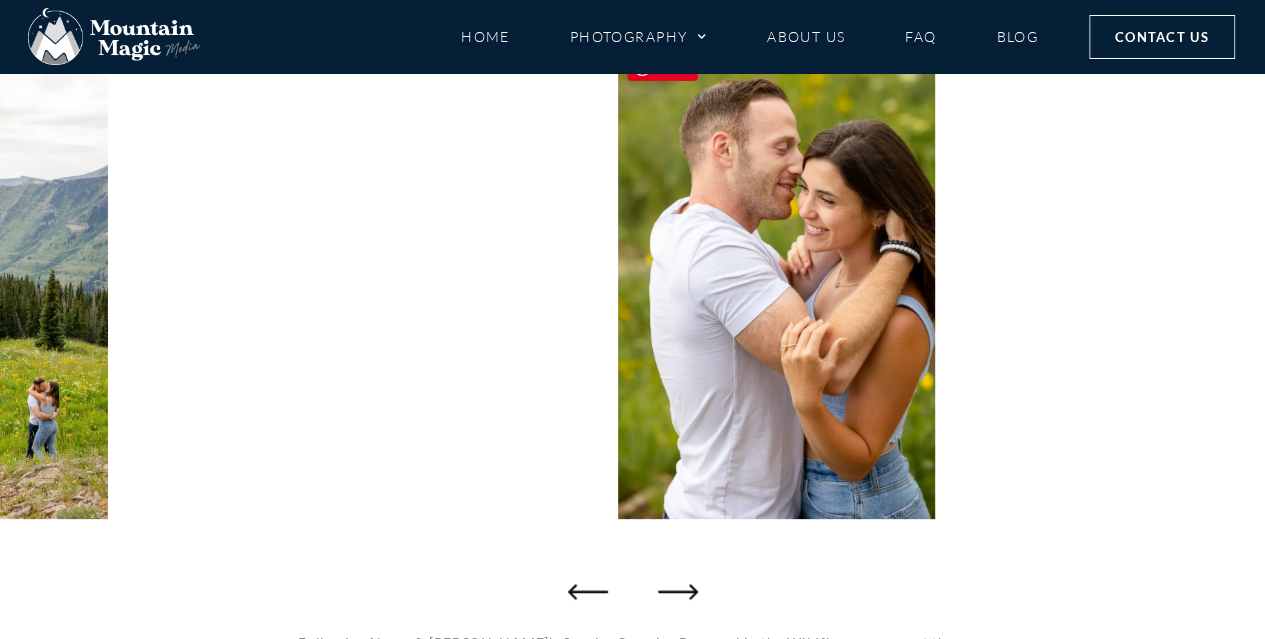 scroll, scrollTop: 303, scrollLeft: 0, axis: vertical 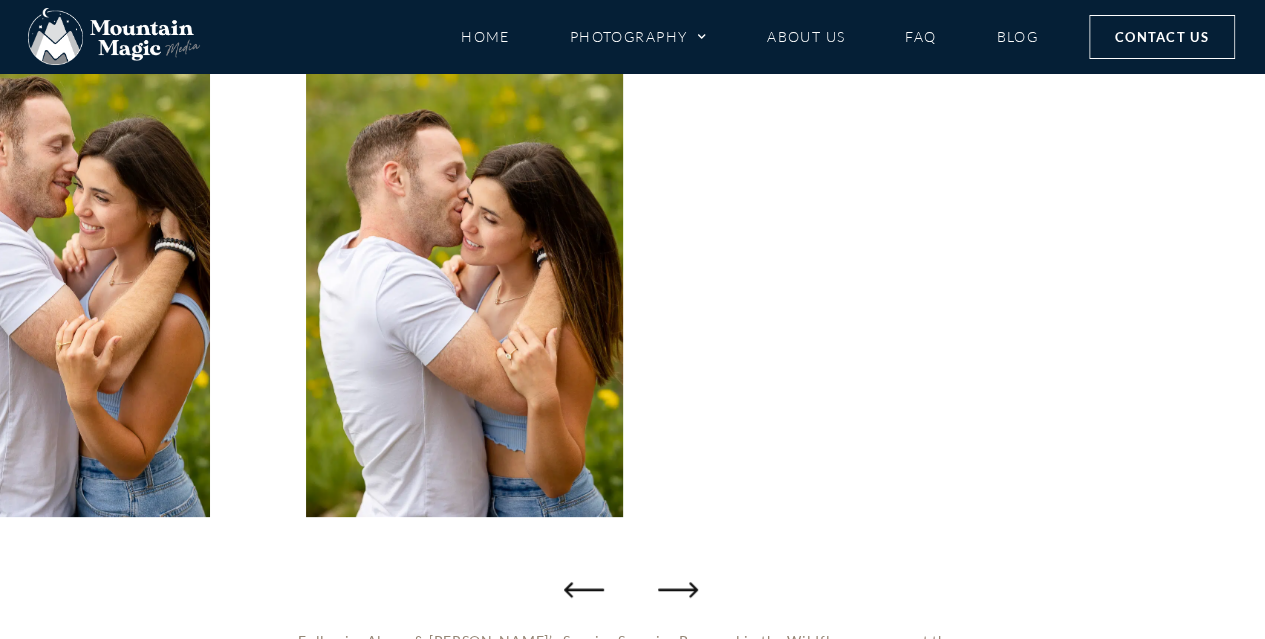 click 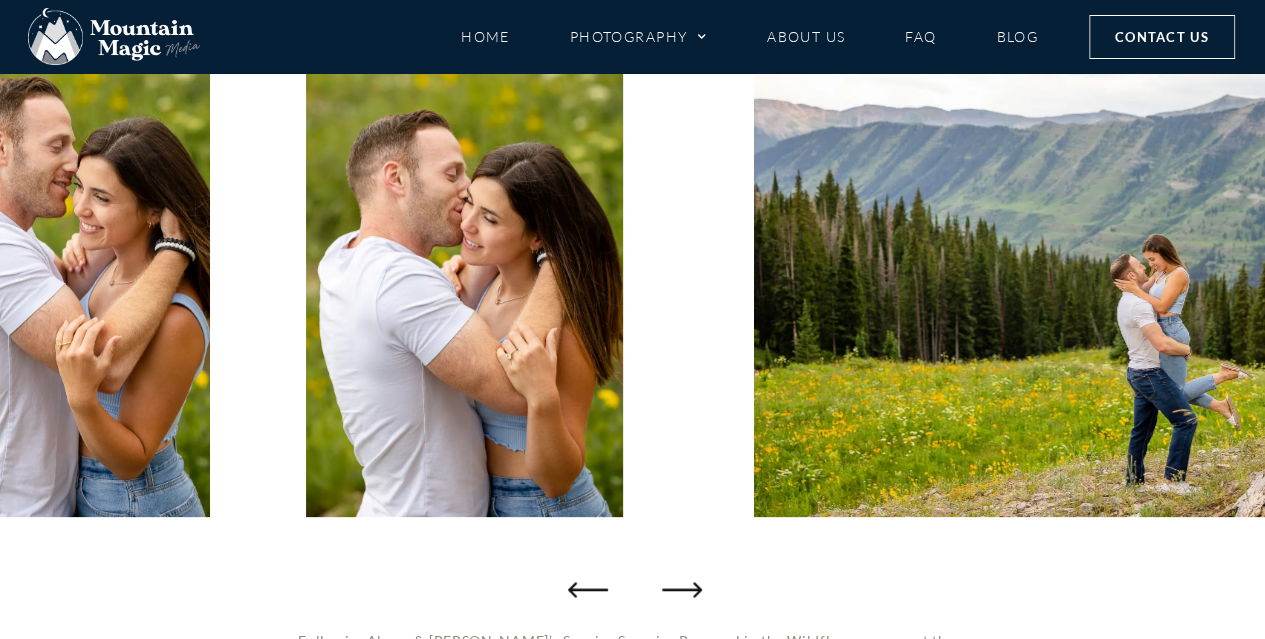 click 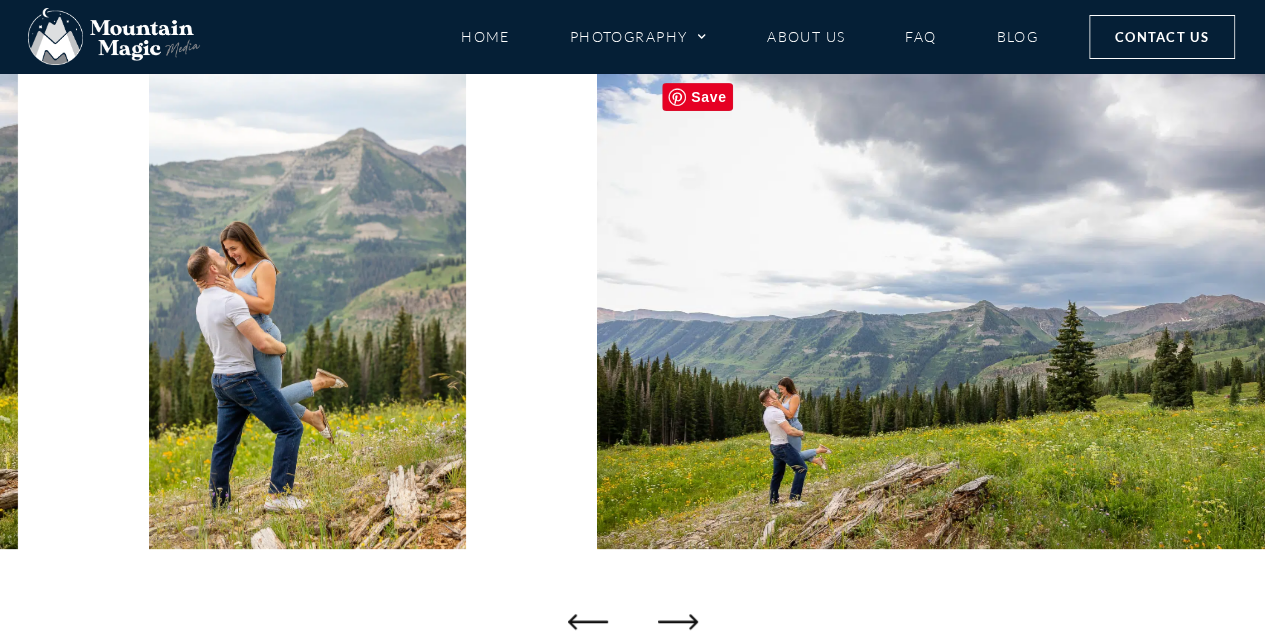 scroll, scrollTop: 270, scrollLeft: 0, axis: vertical 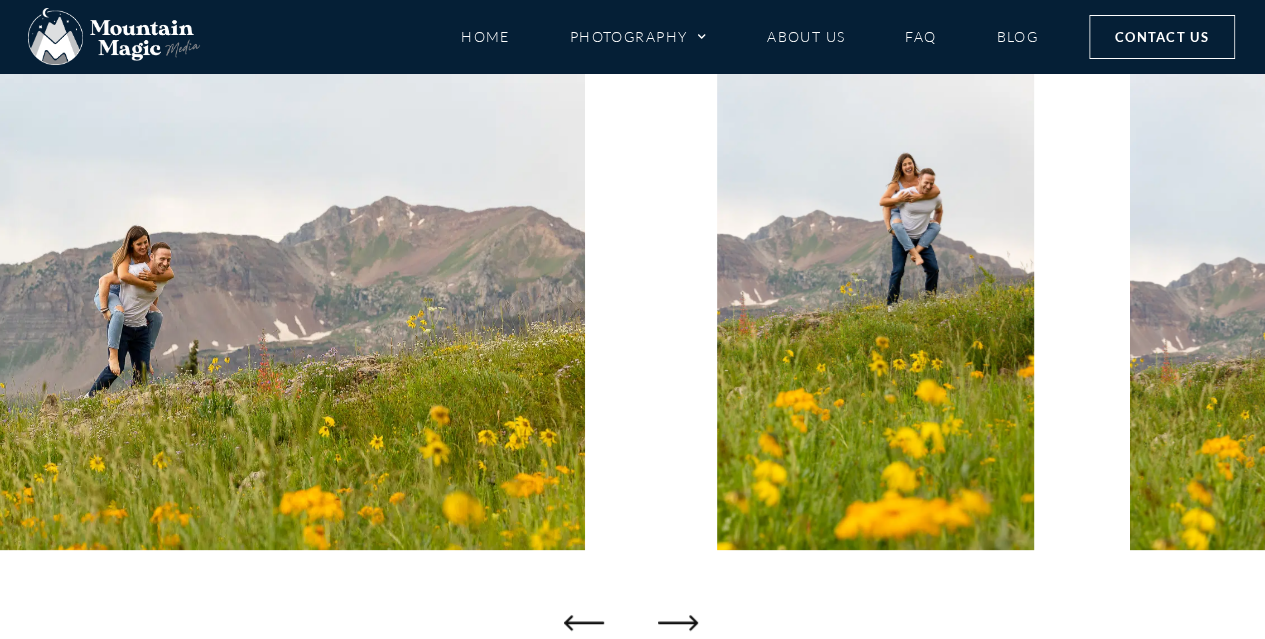 click 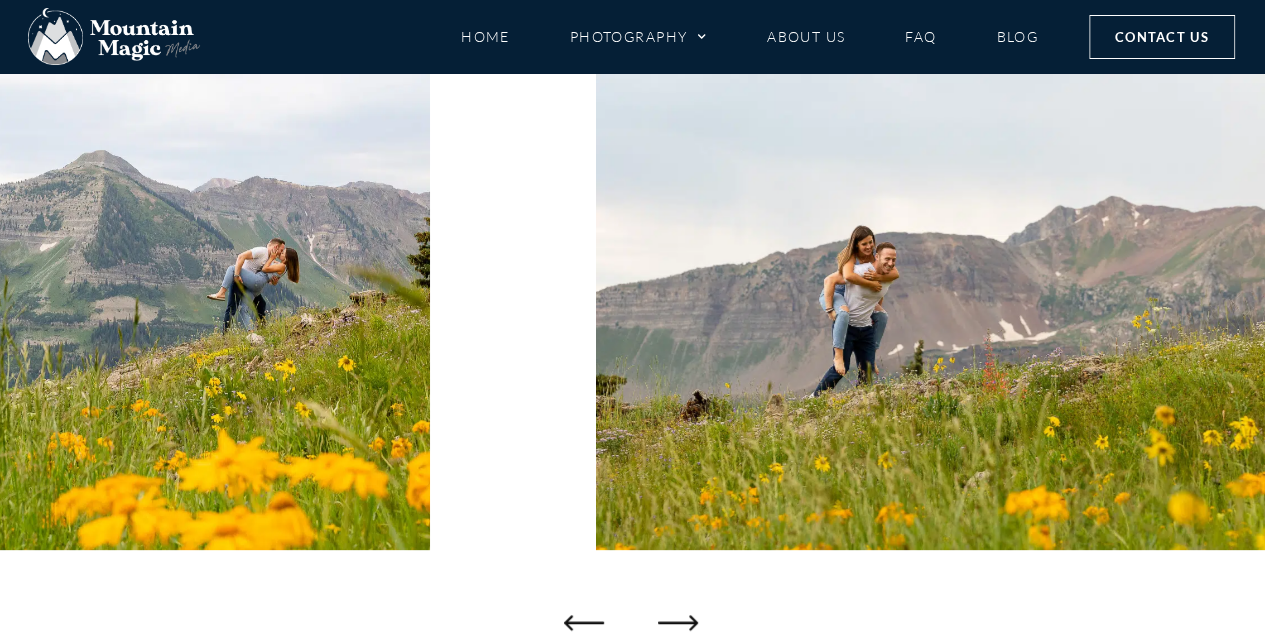 click 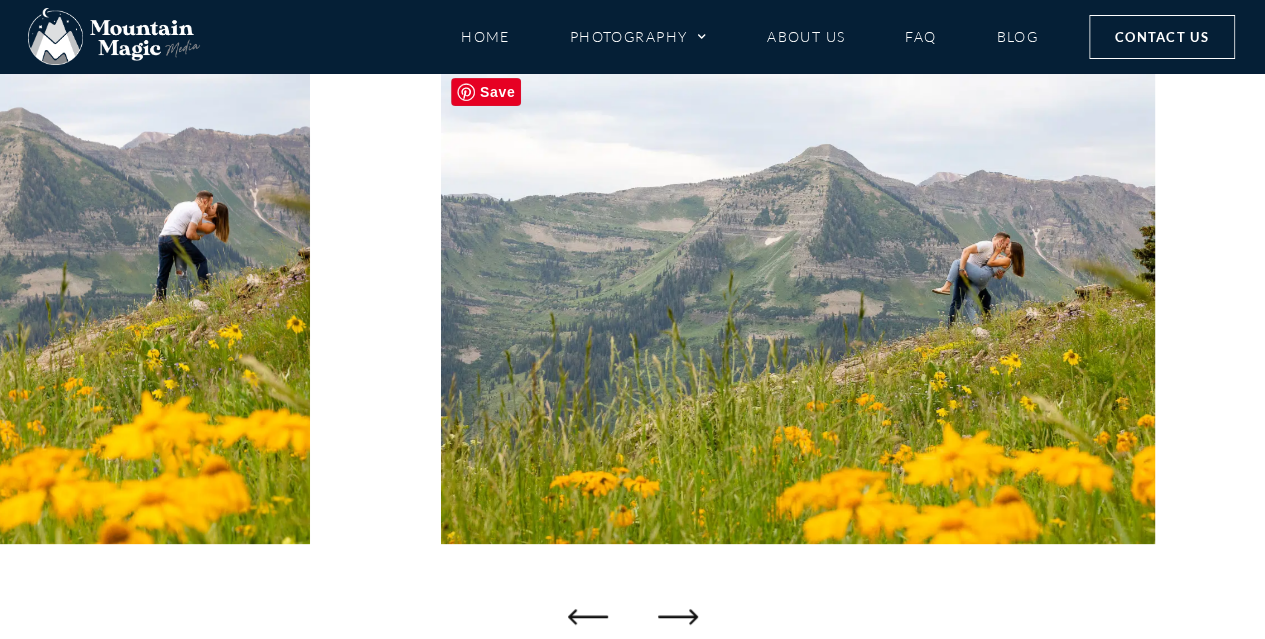 scroll, scrollTop: 277, scrollLeft: 0, axis: vertical 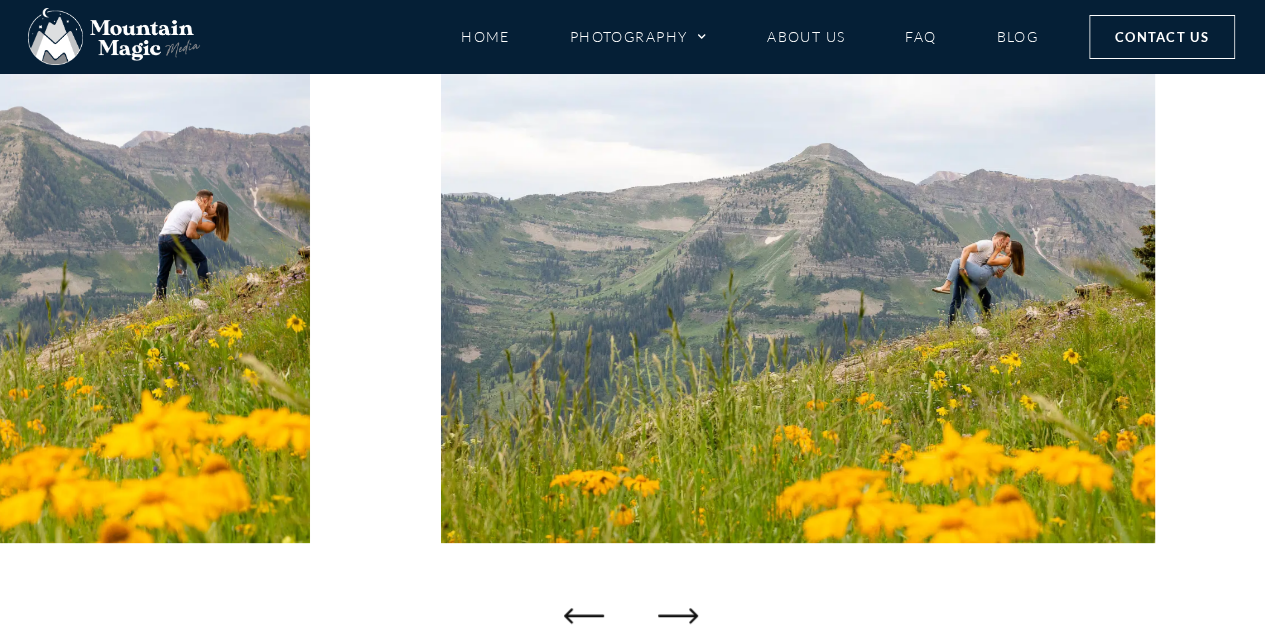 click 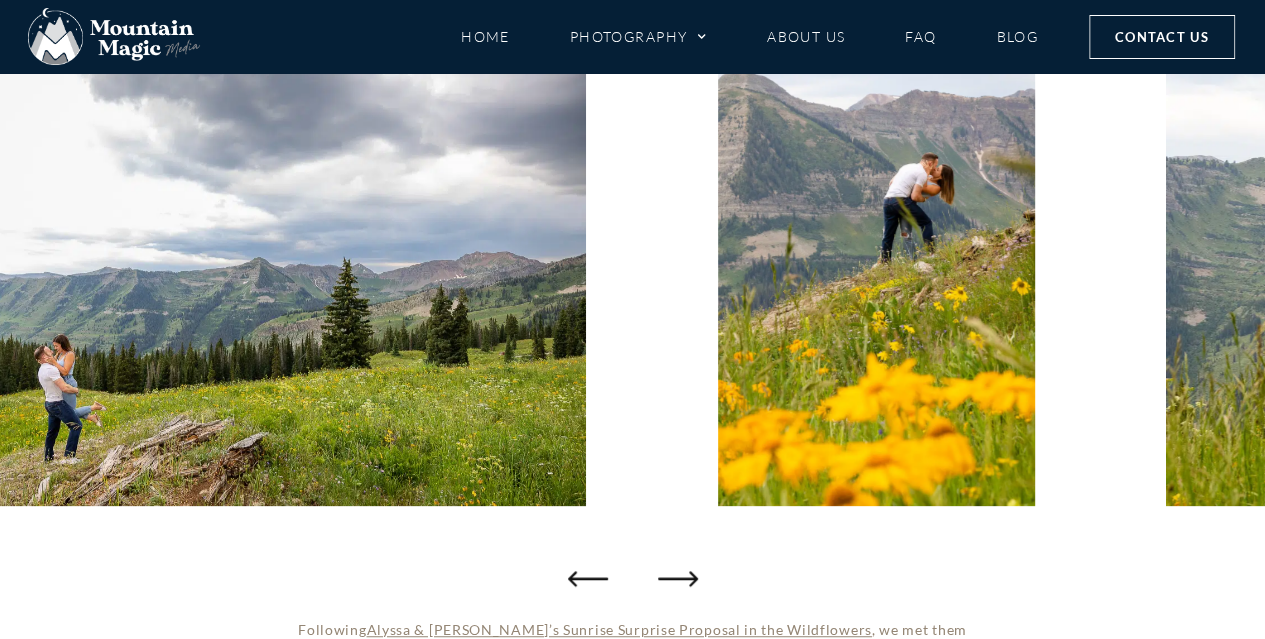 scroll, scrollTop: 313, scrollLeft: 0, axis: vertical 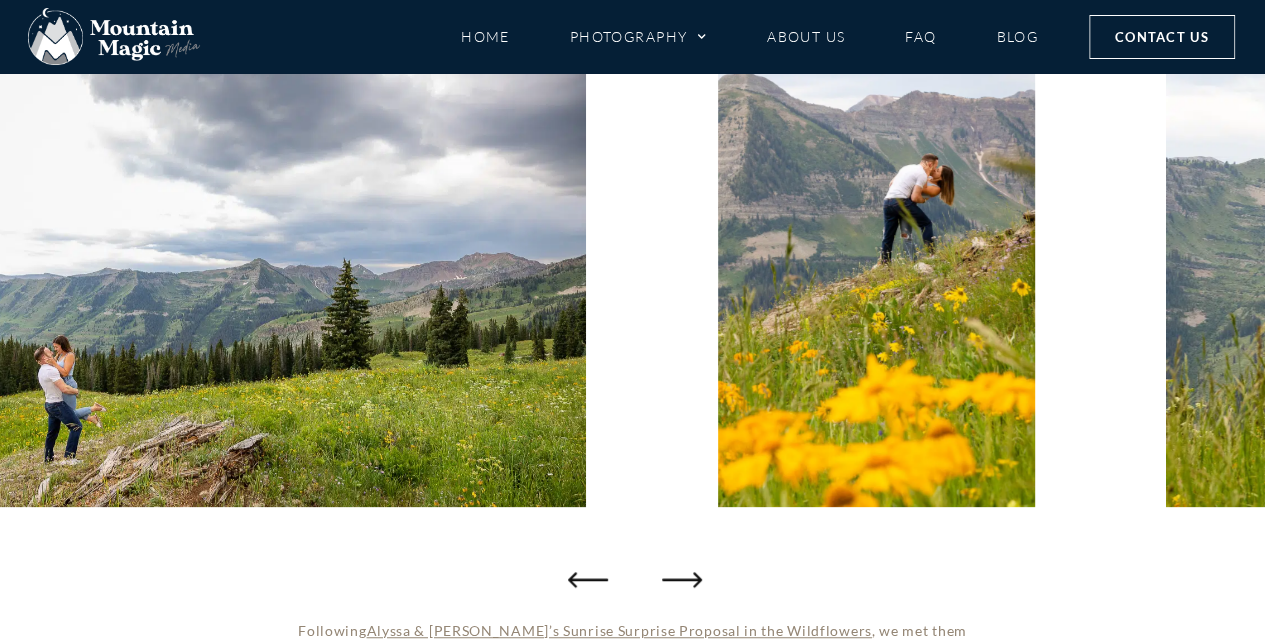 click 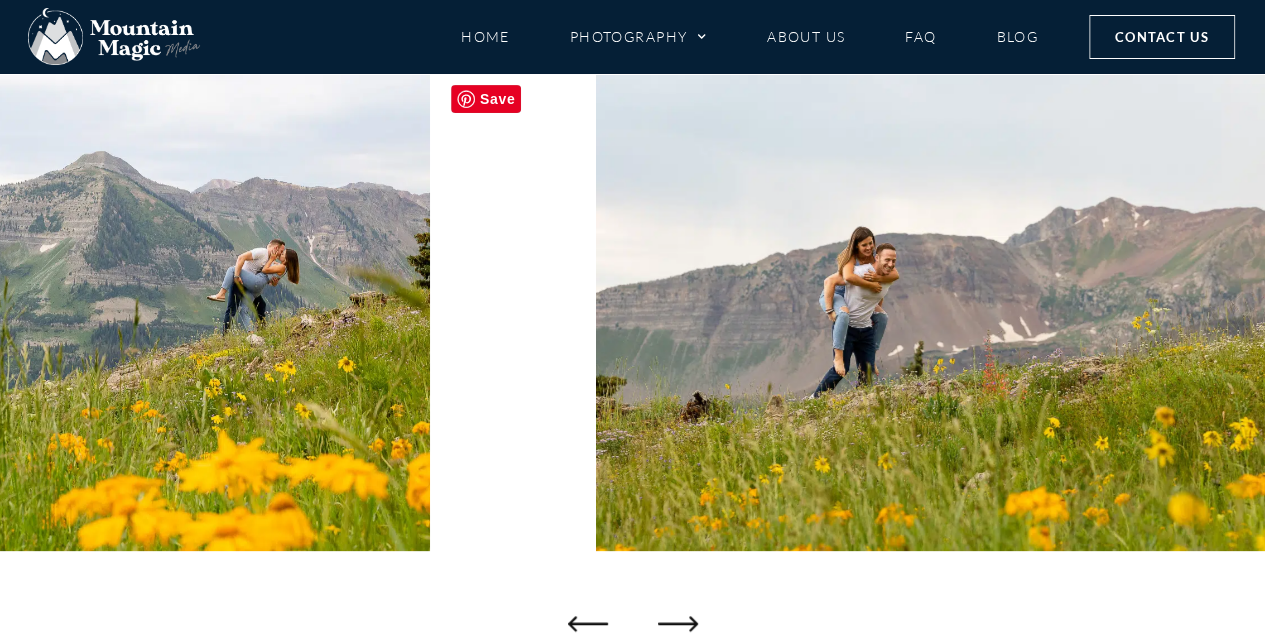 scroll, scrollTop: 268, scrollLeft: 0, axis: vertical 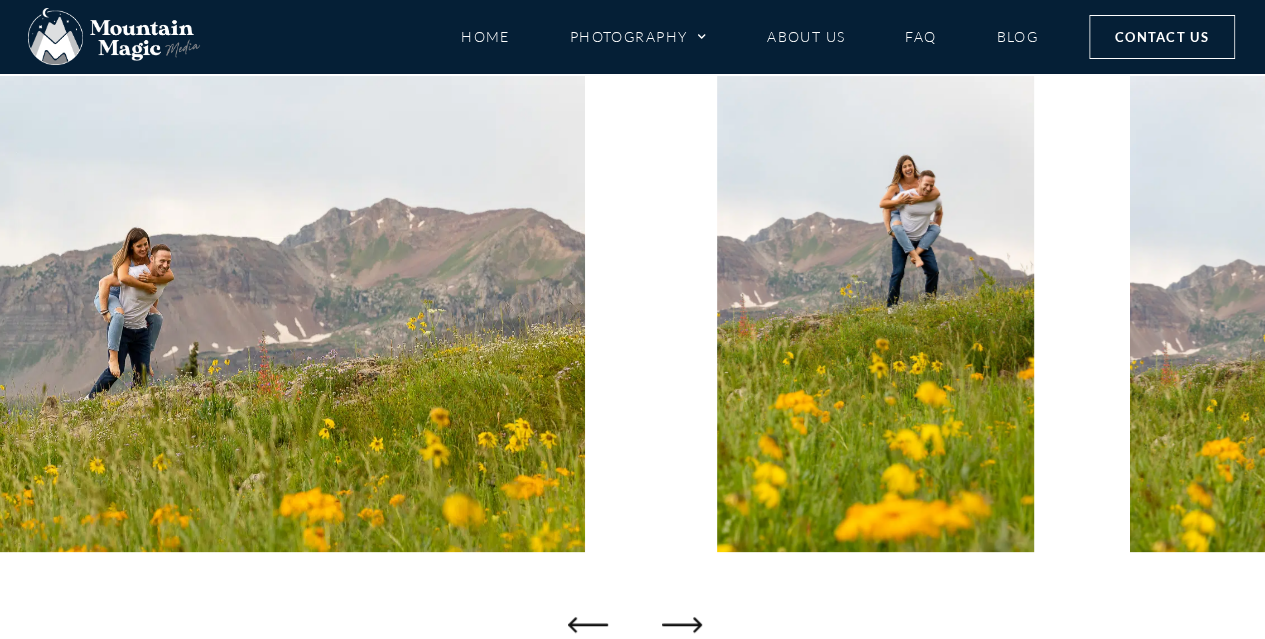 click 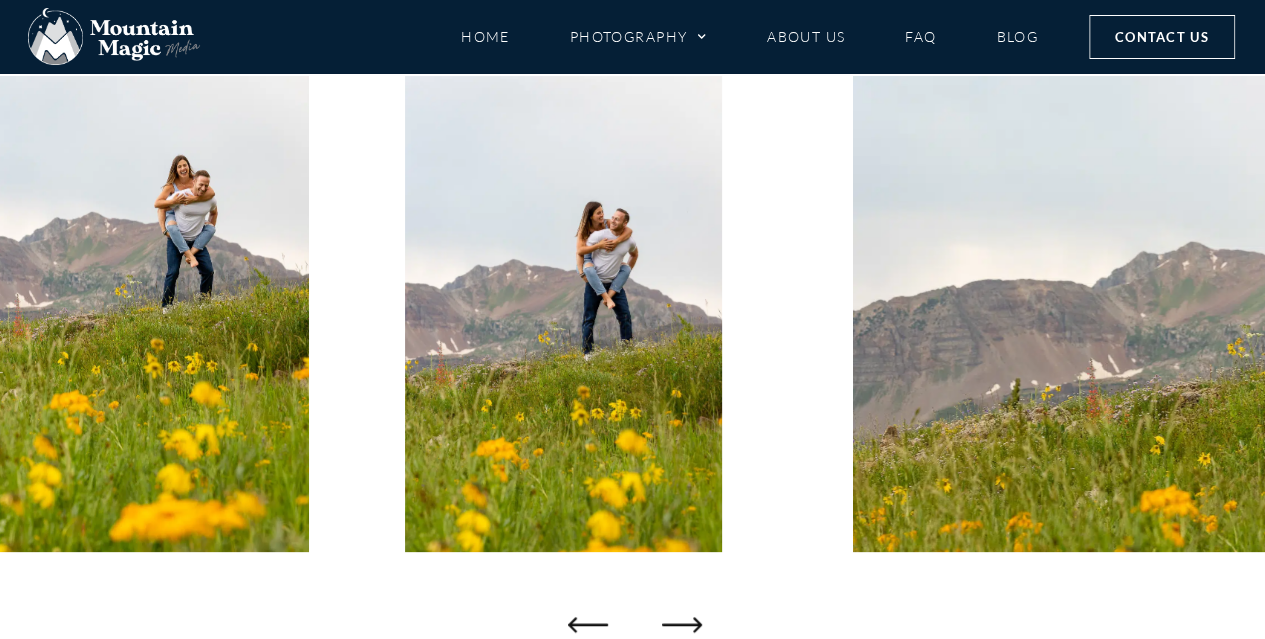 click 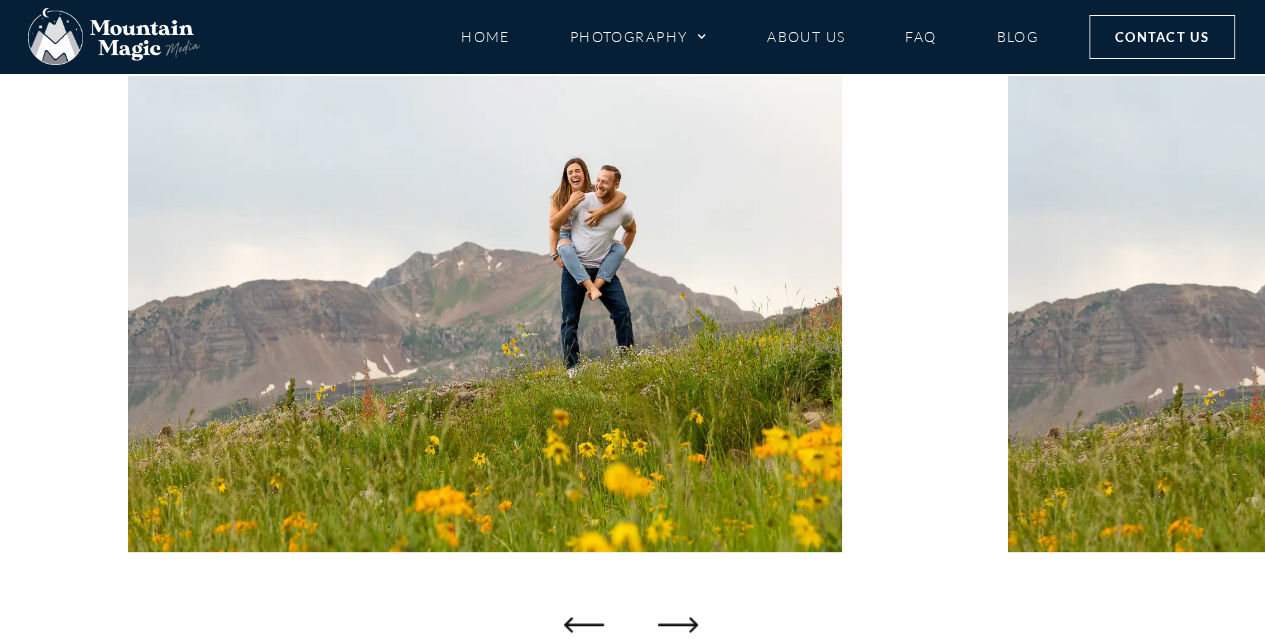 click 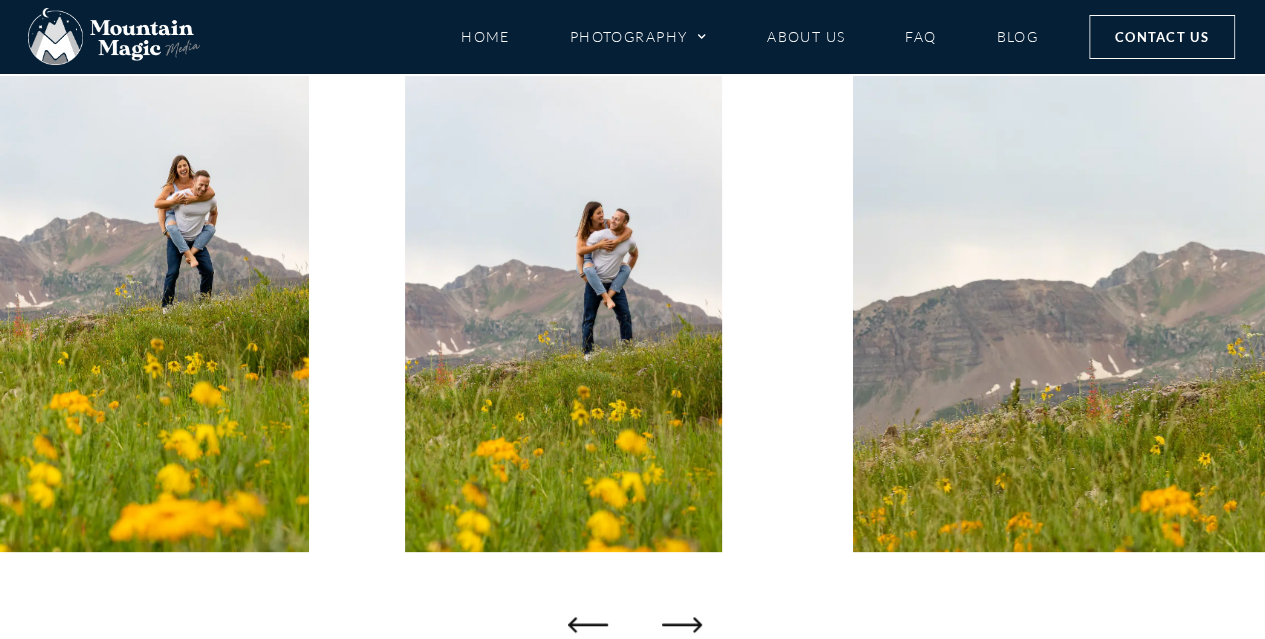 click 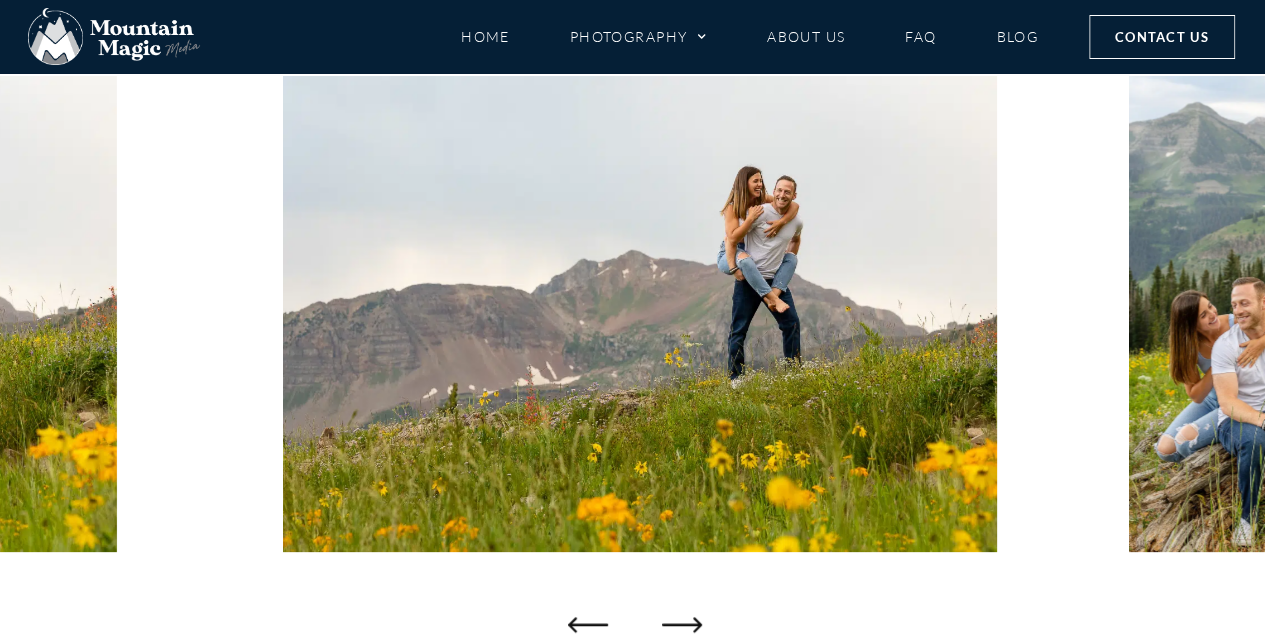 click 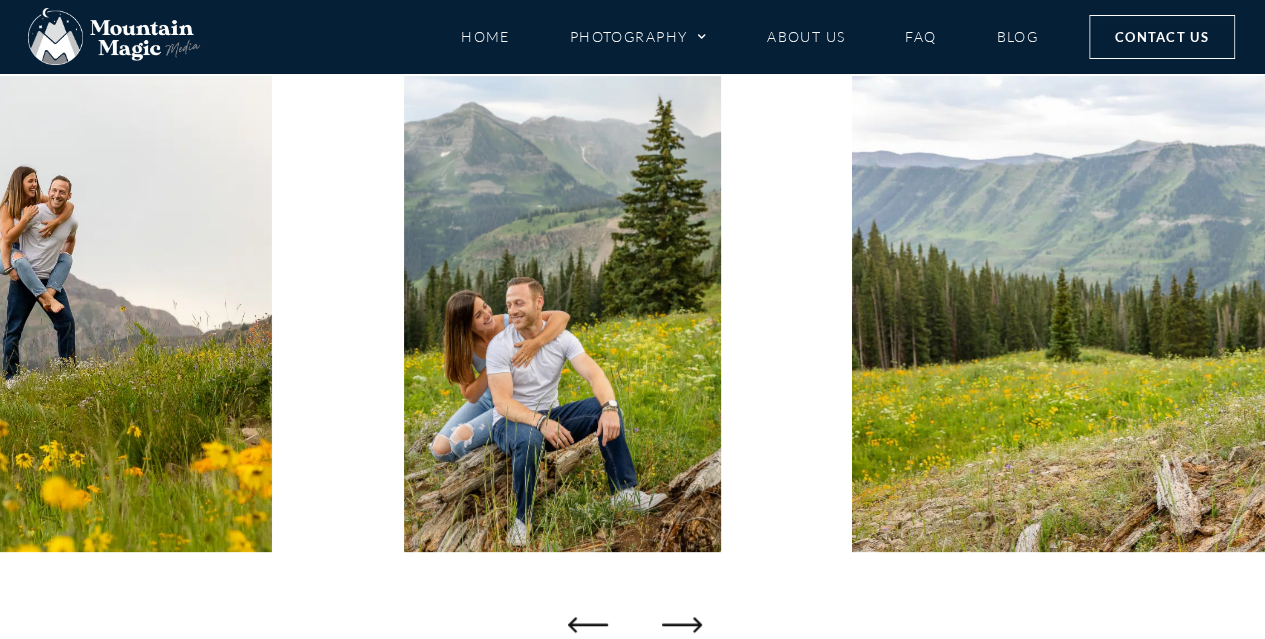 click 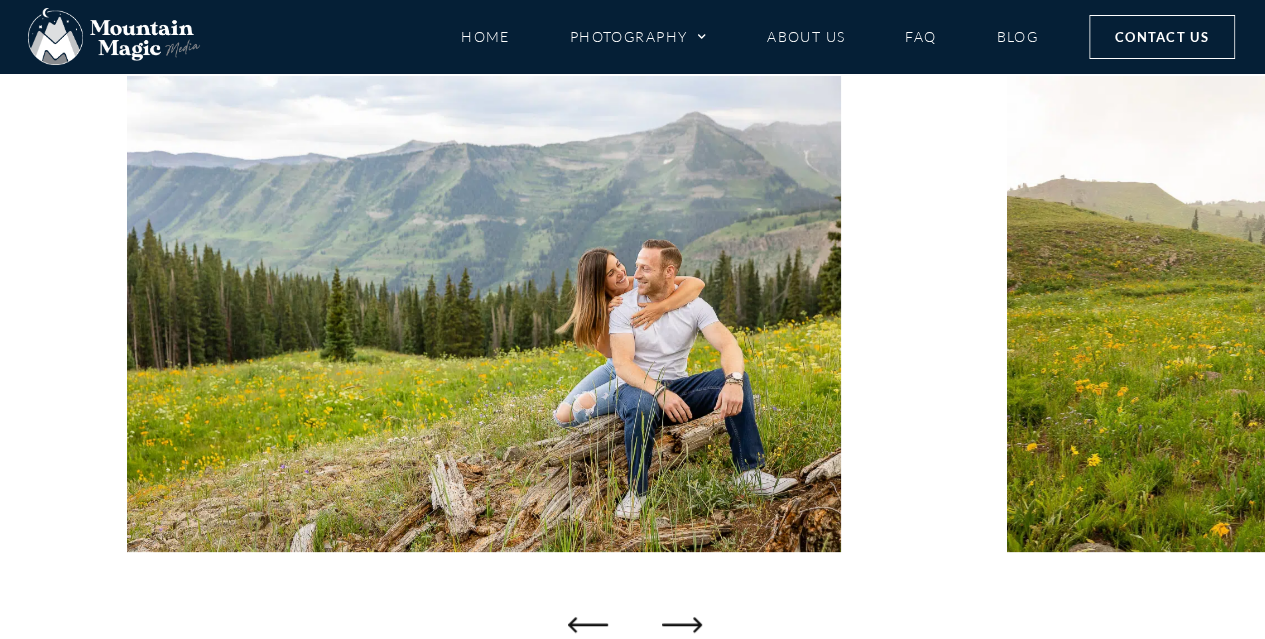 click 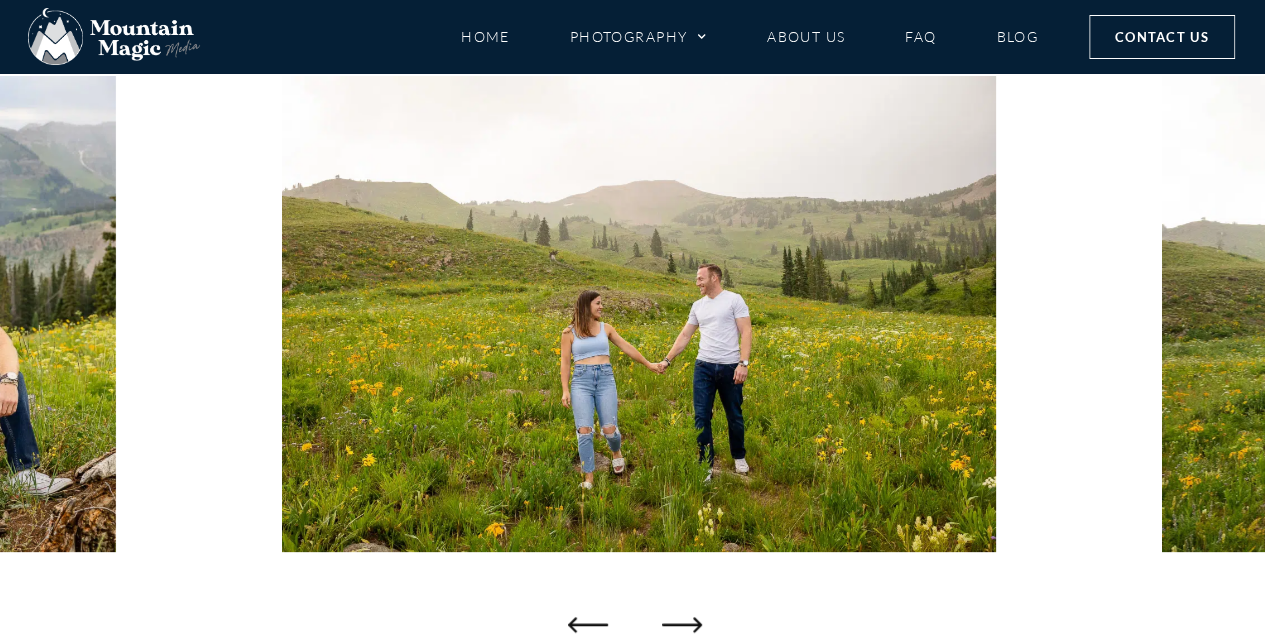 click 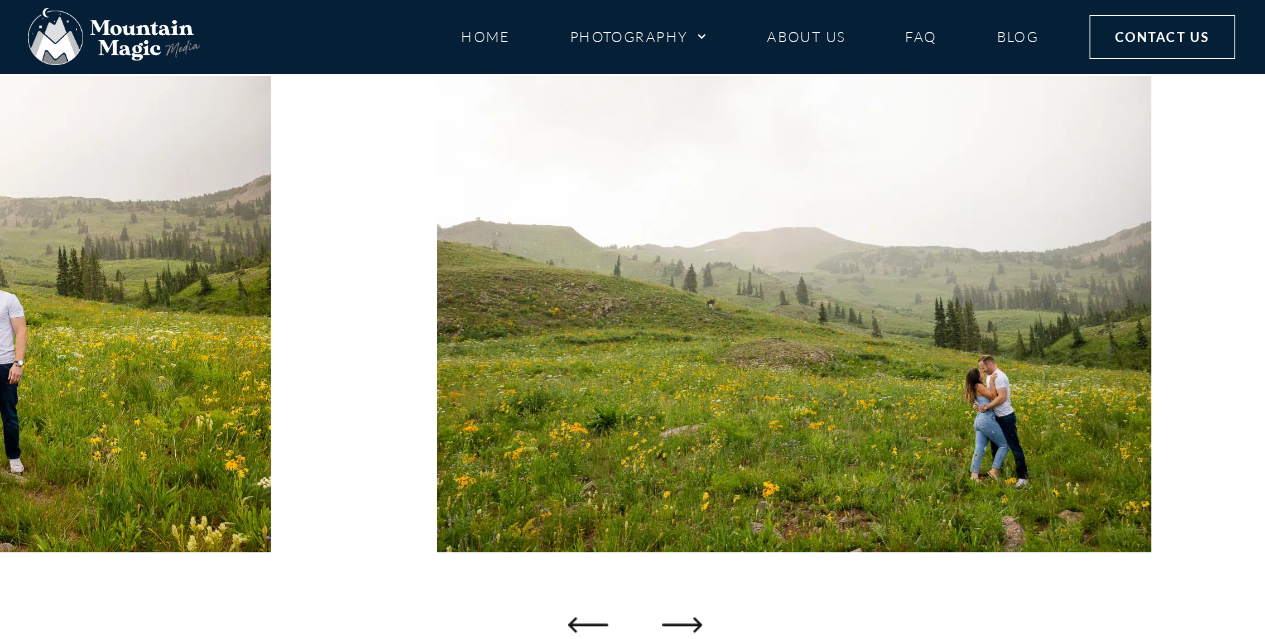click 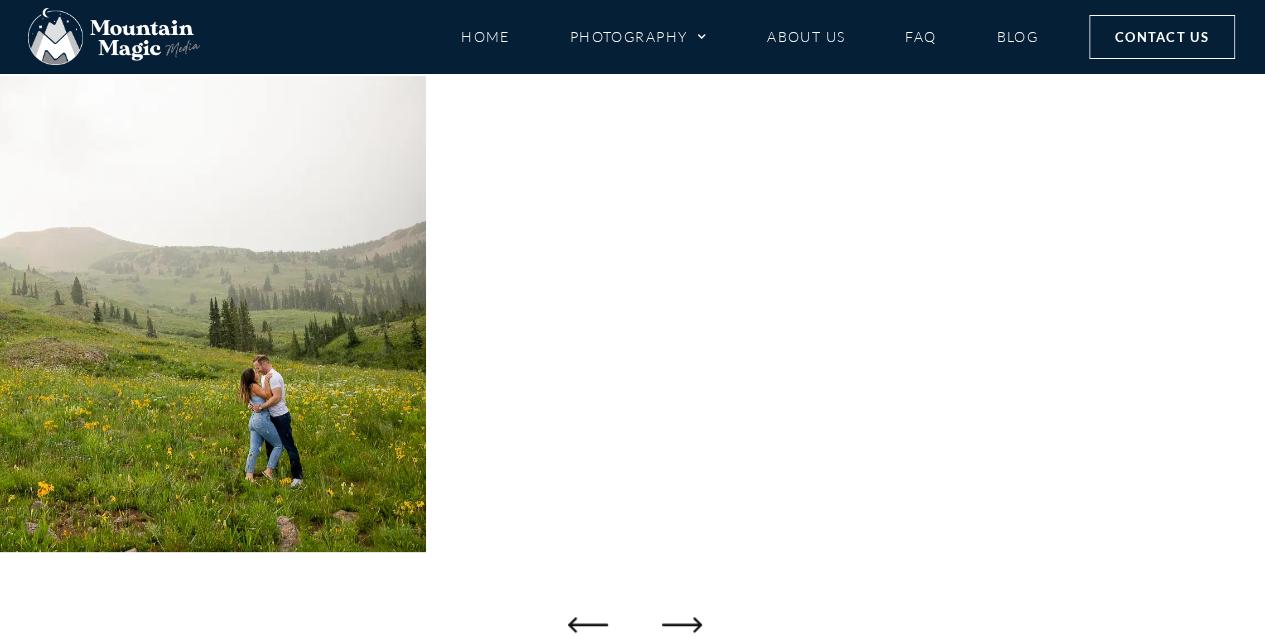 click 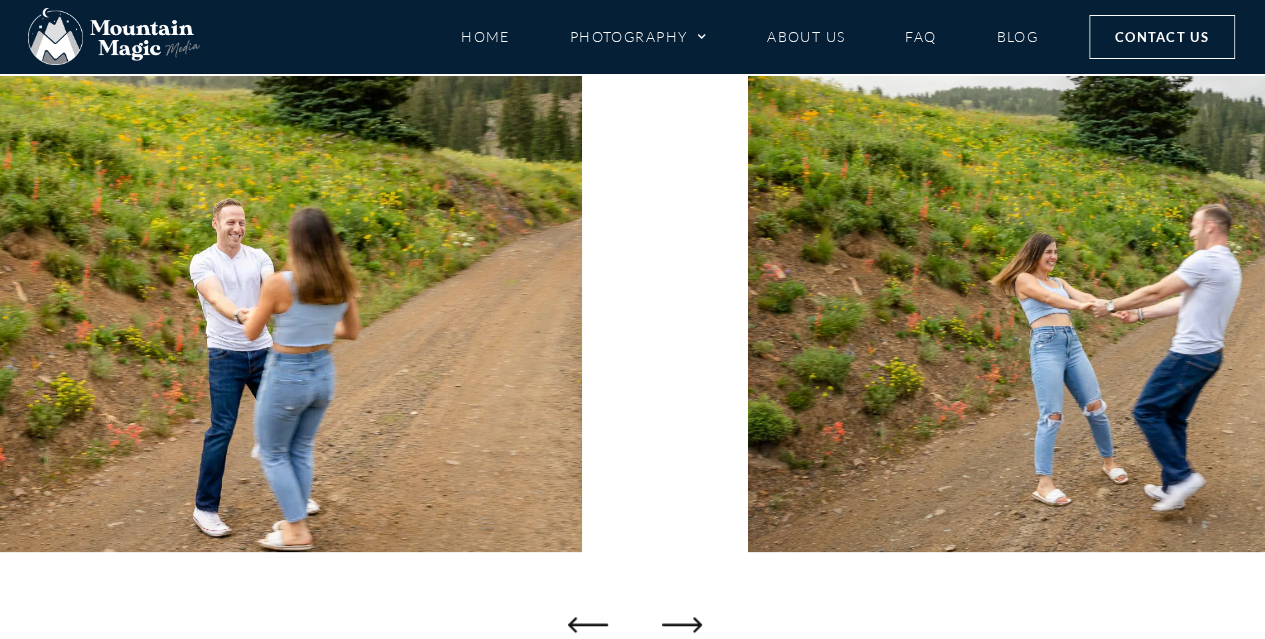 click 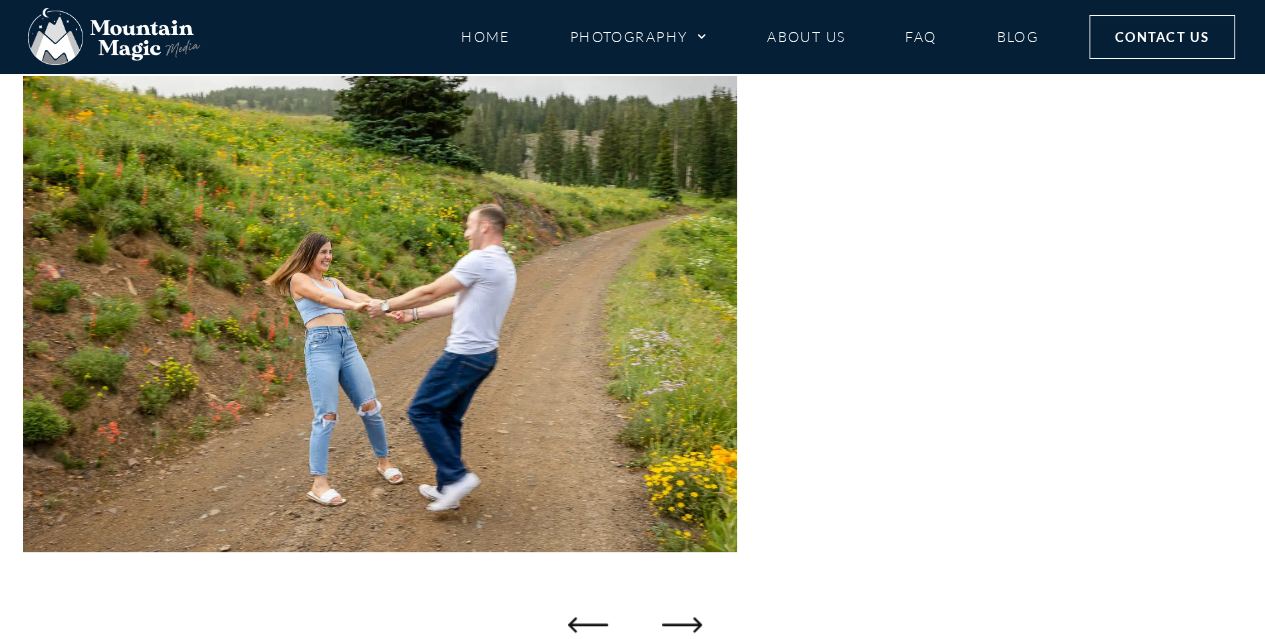 click 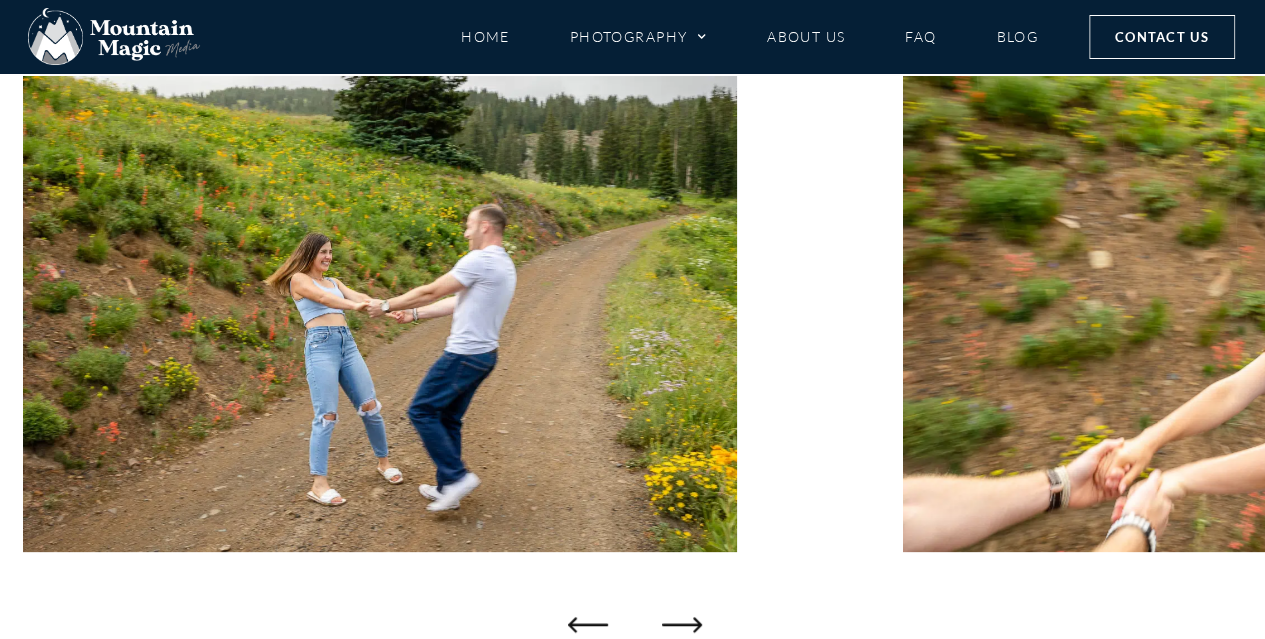 click 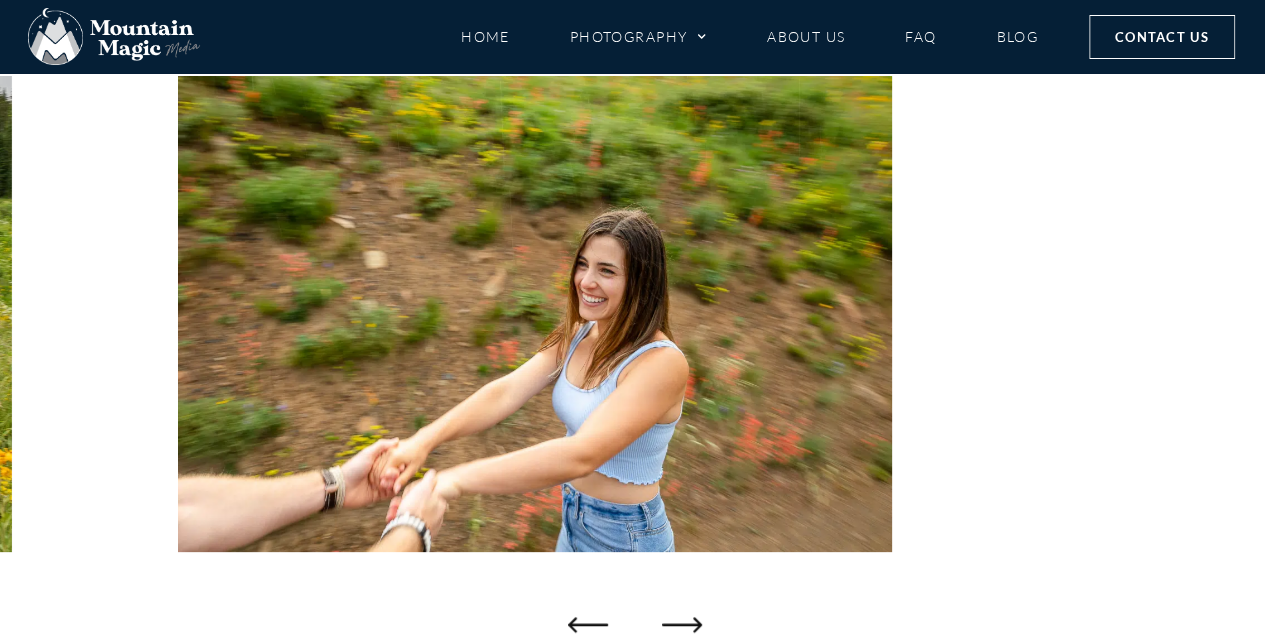 click 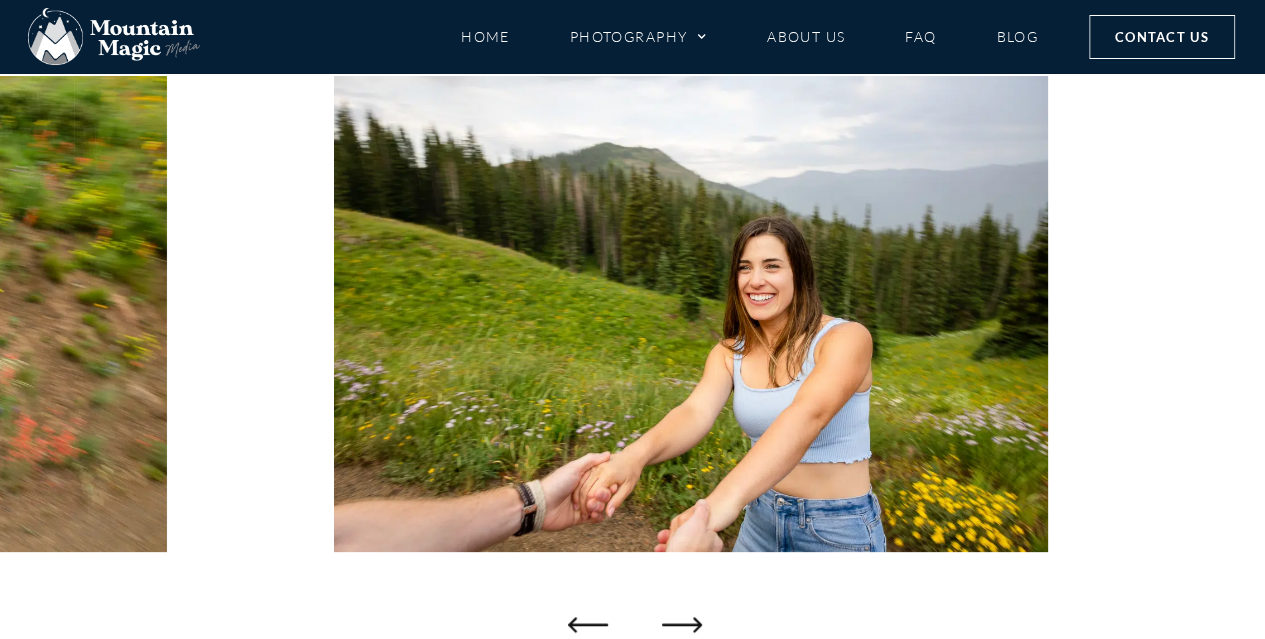 click 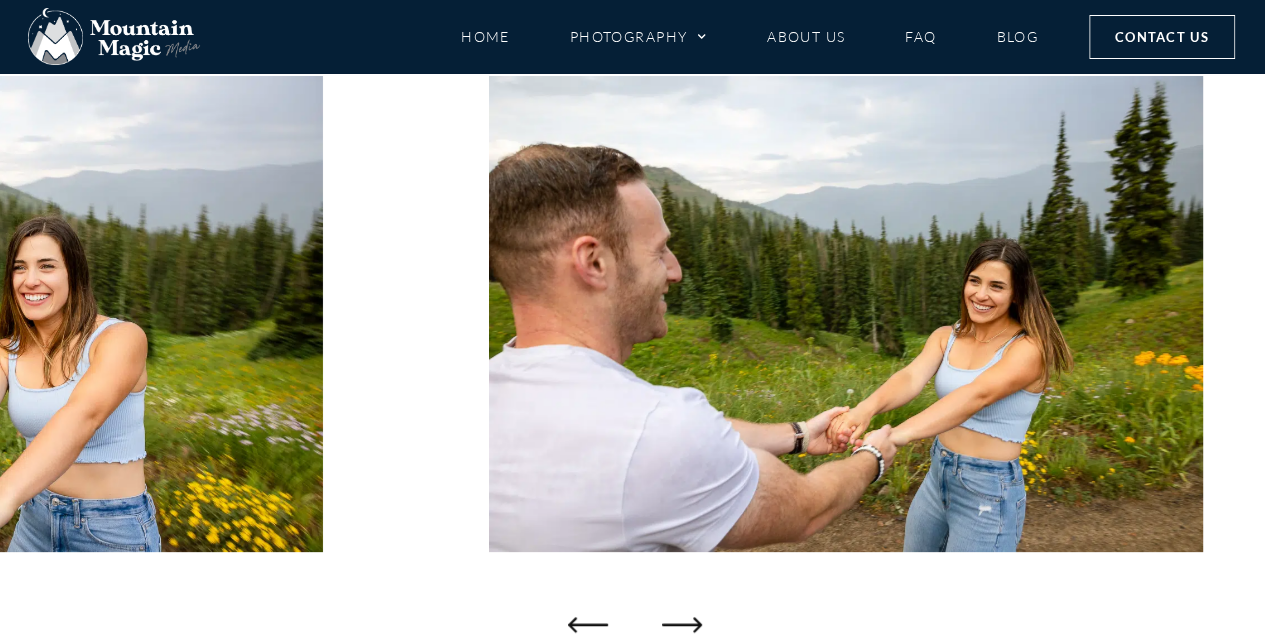 click 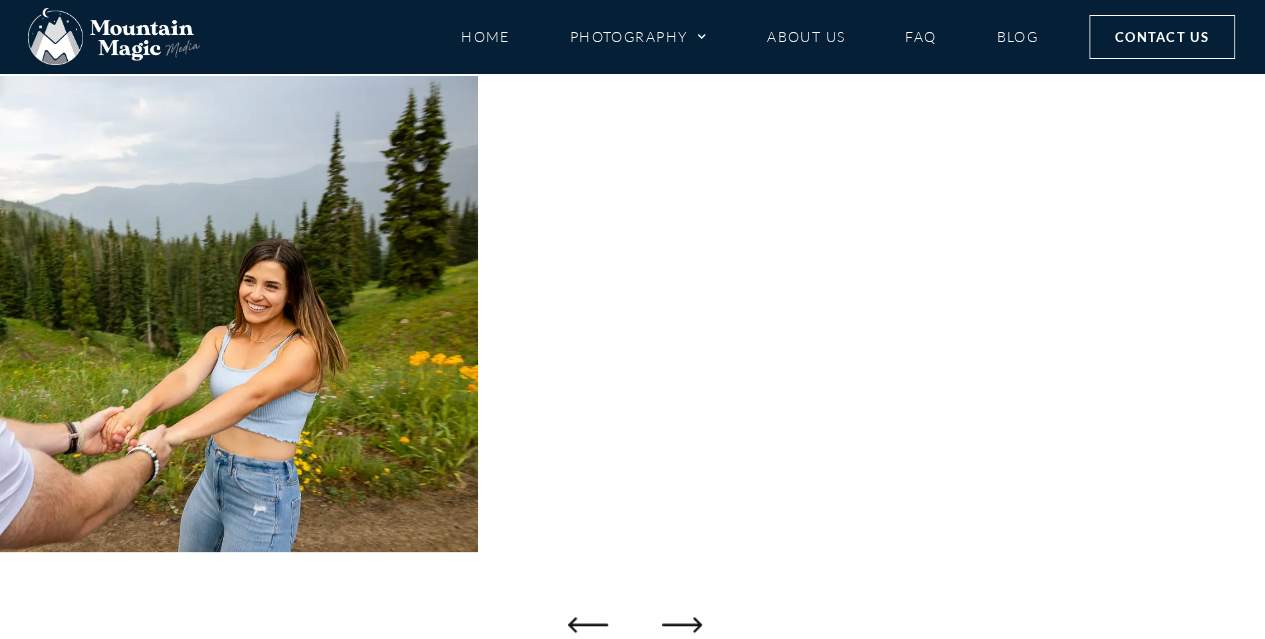 click 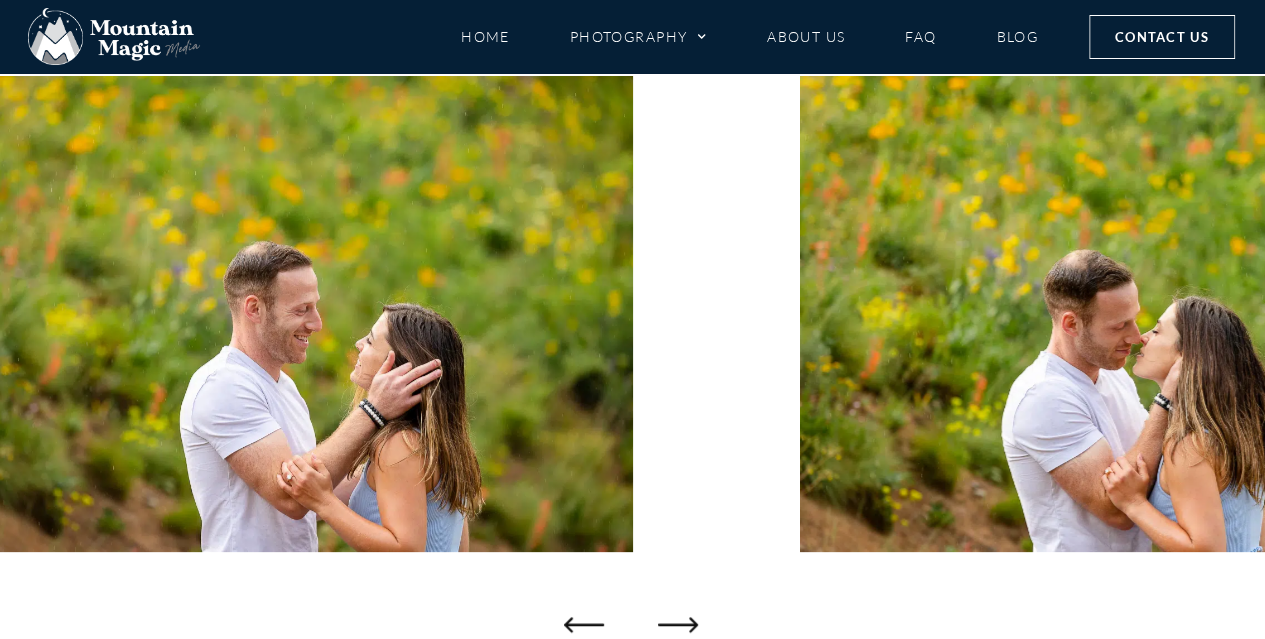 click 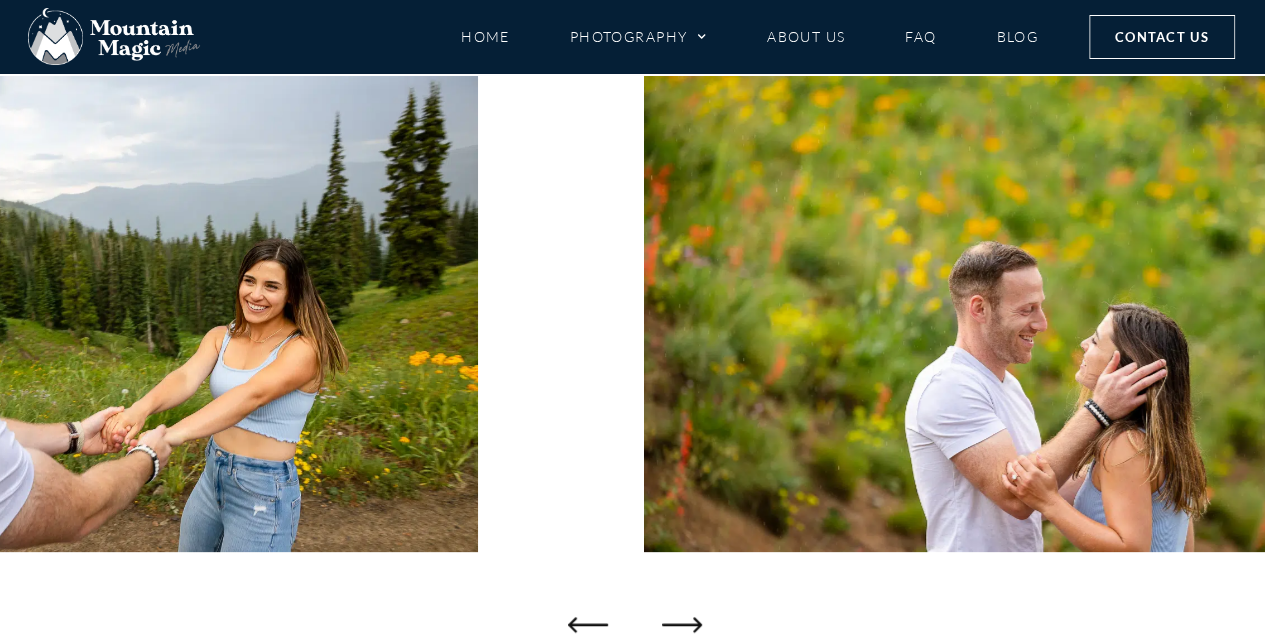 click 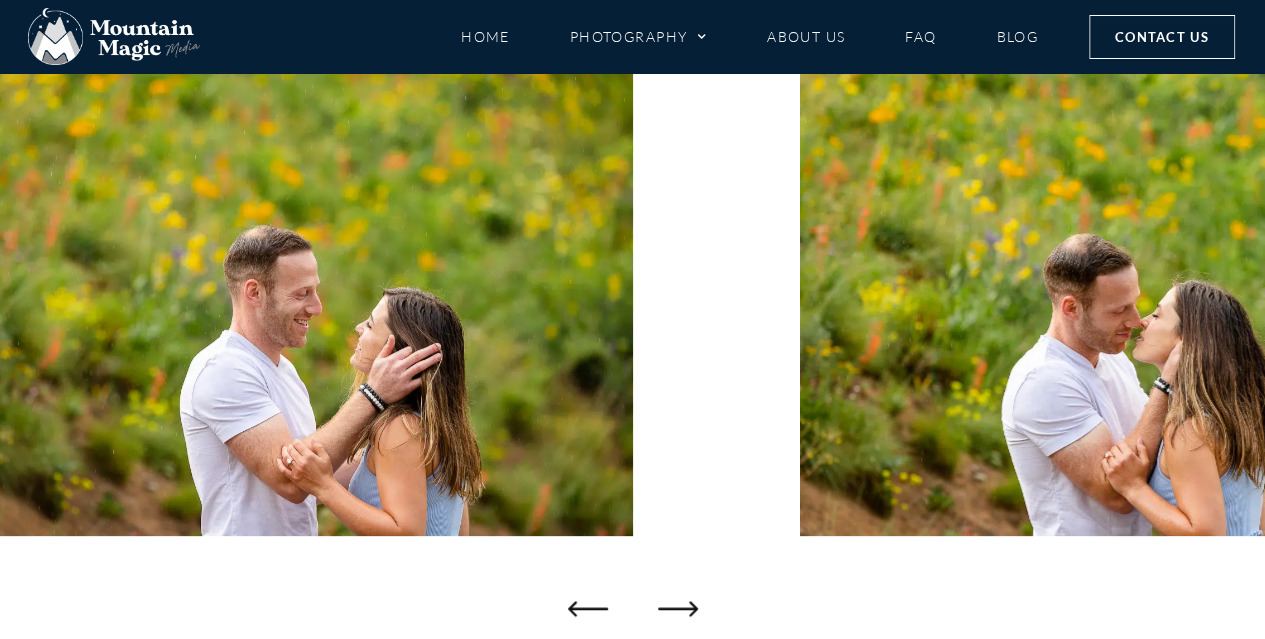 scroll, scrollTop: 283, scrollLeft: 0, axis: vertical 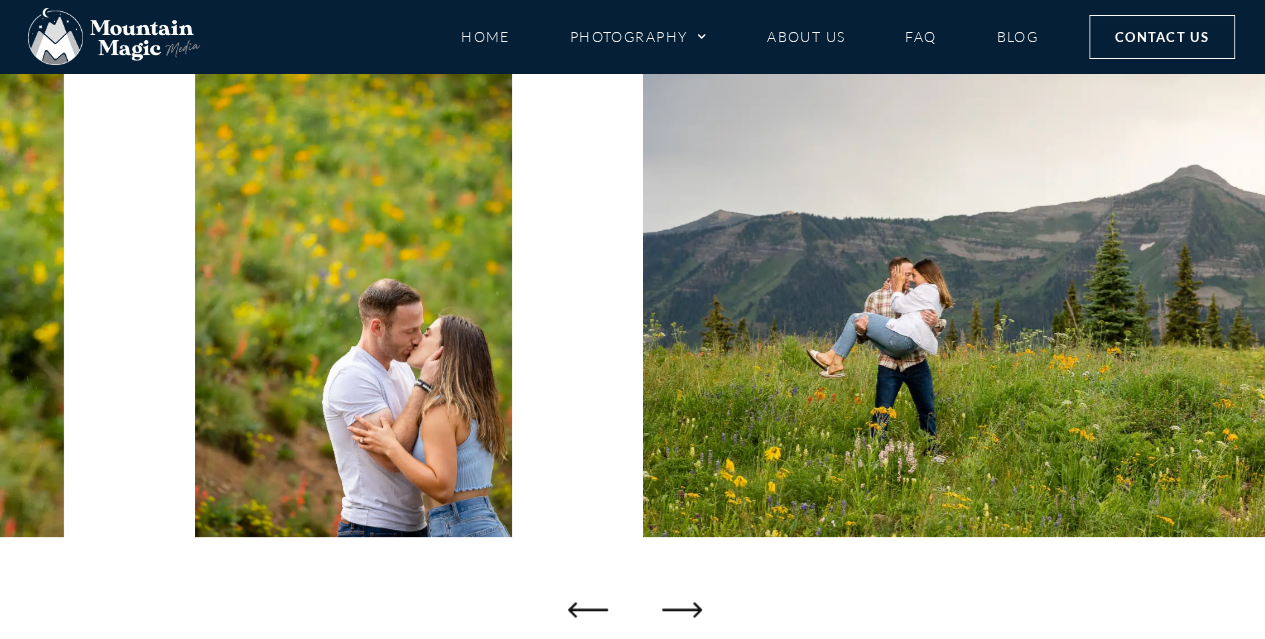 click 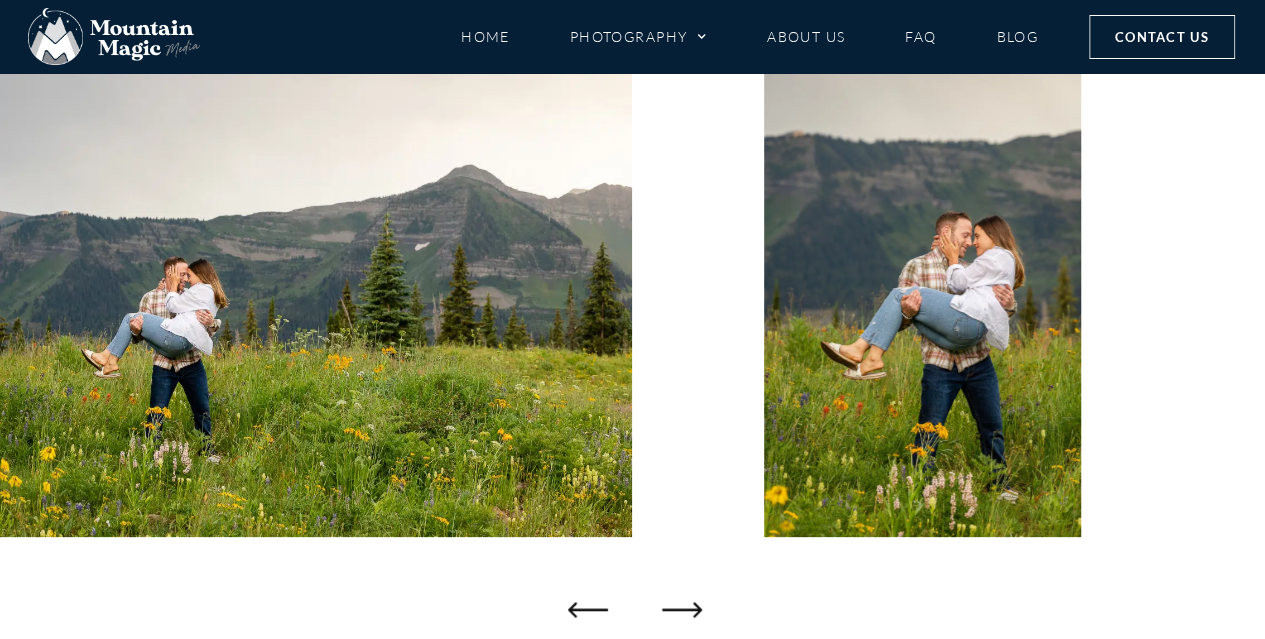 click 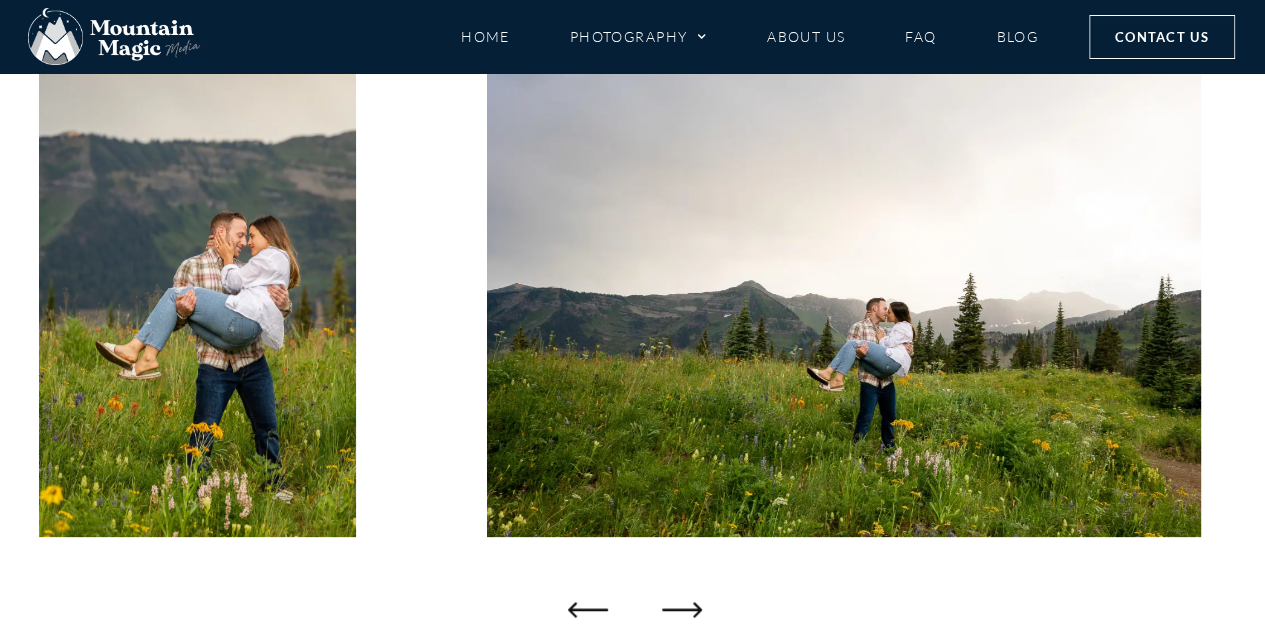 click 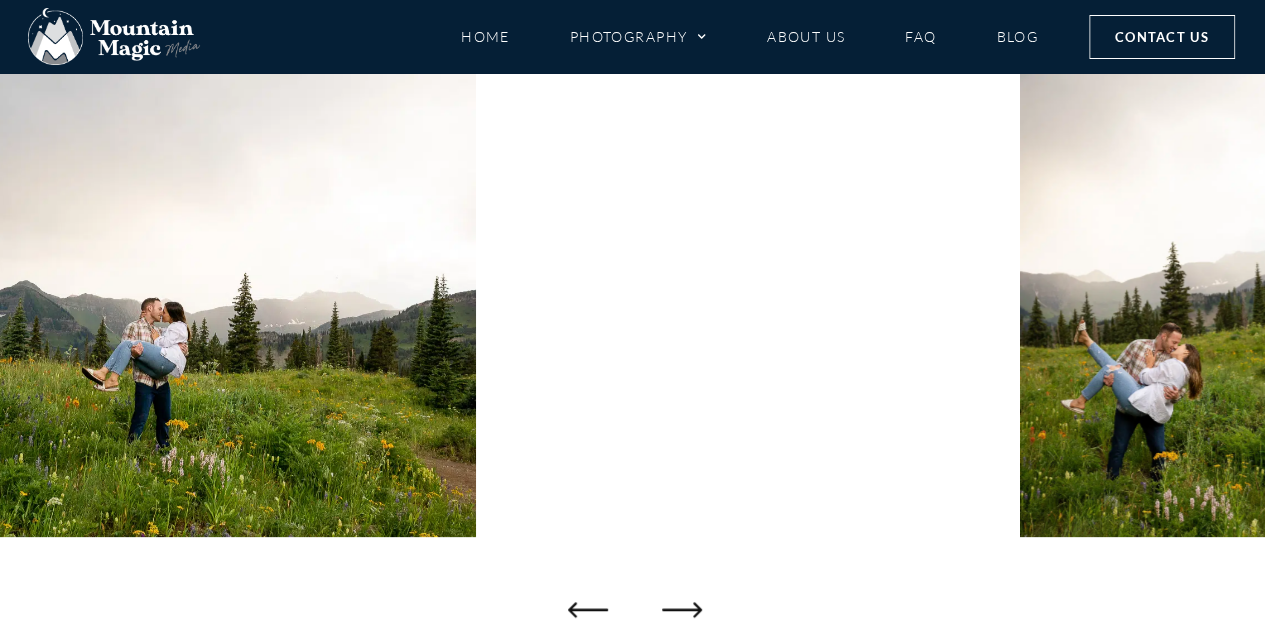 click 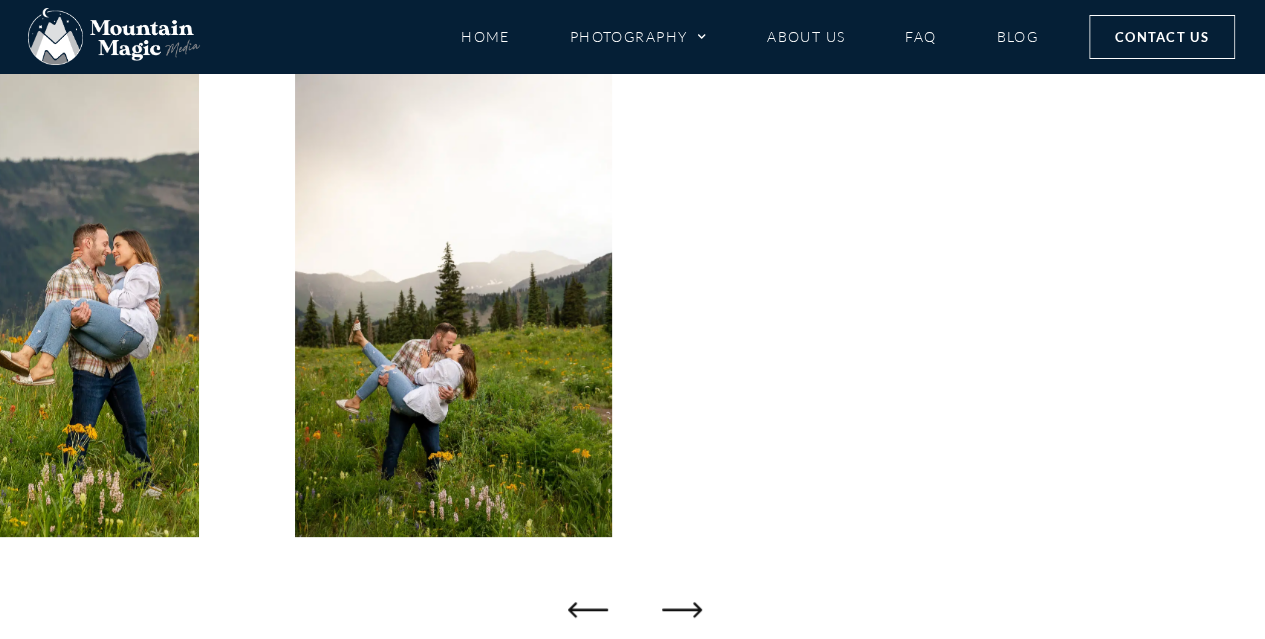 click 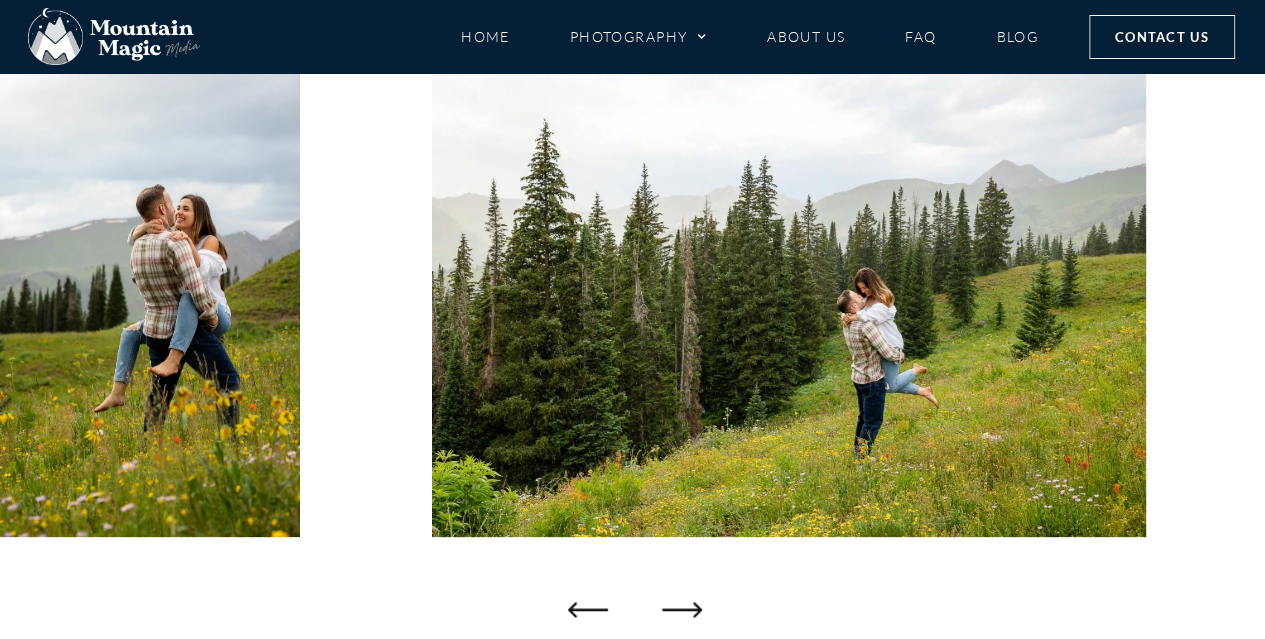 click 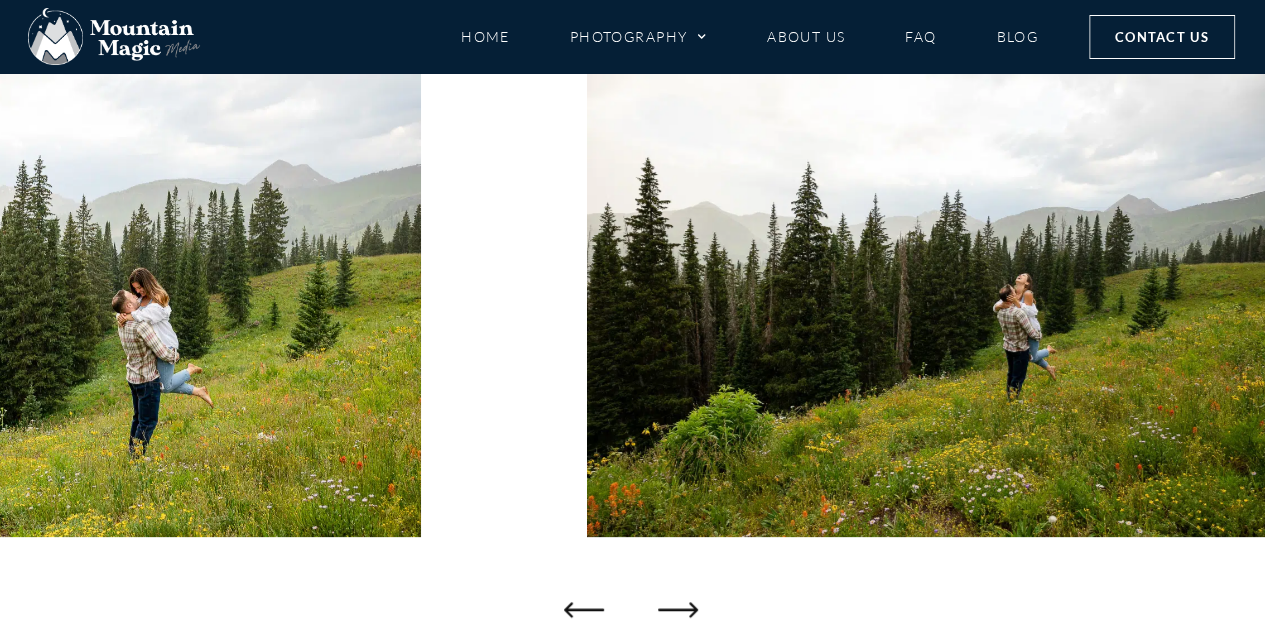 click 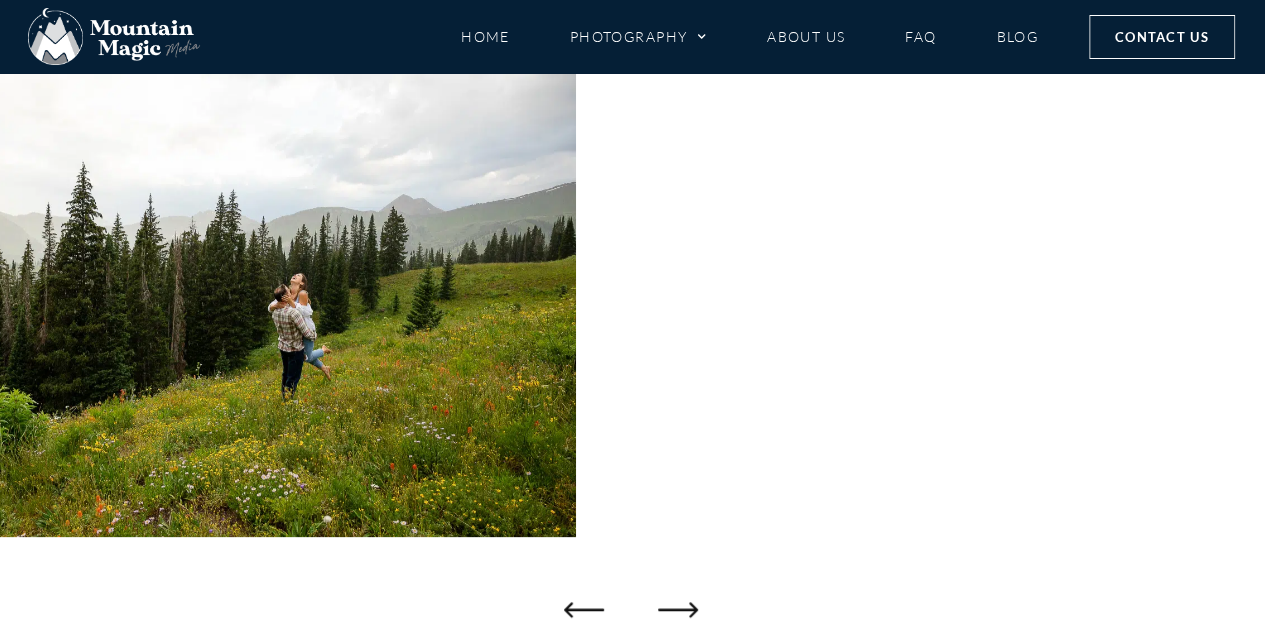 click 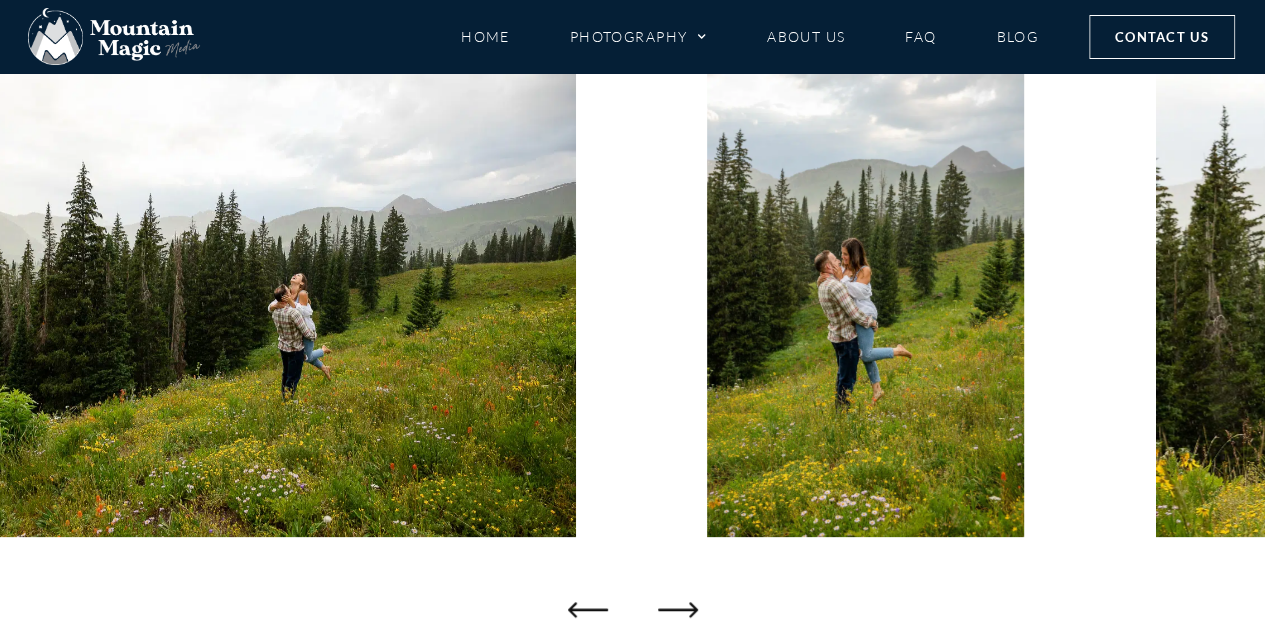 click at bounding box center (632, 299) 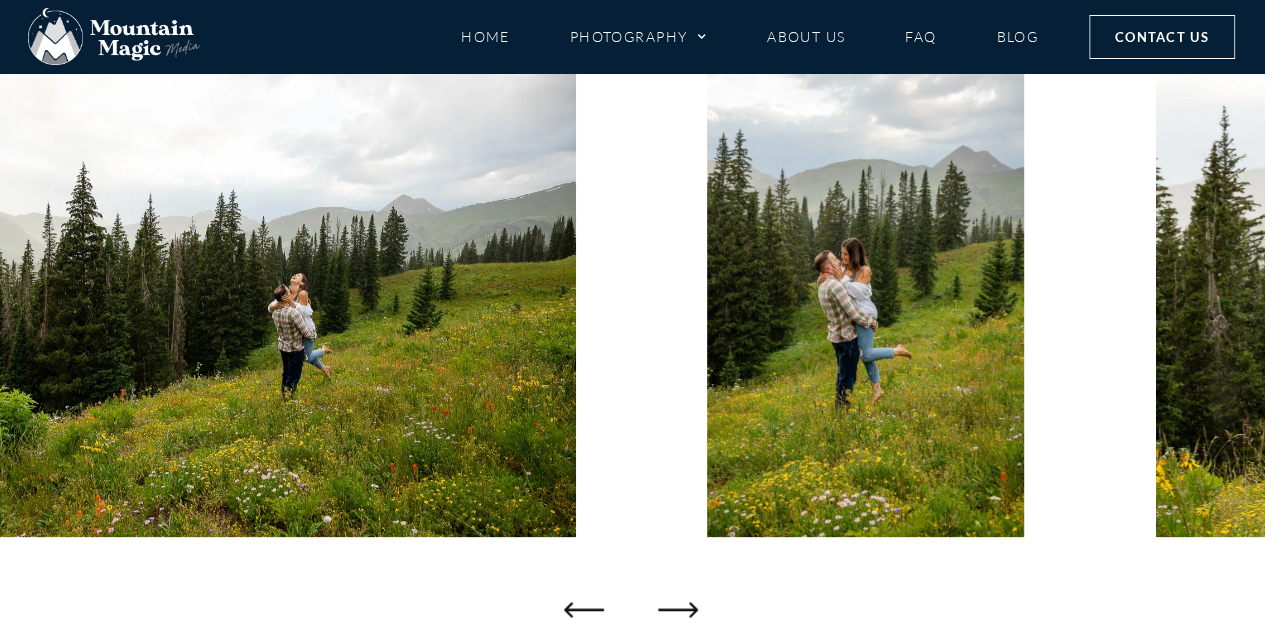 click 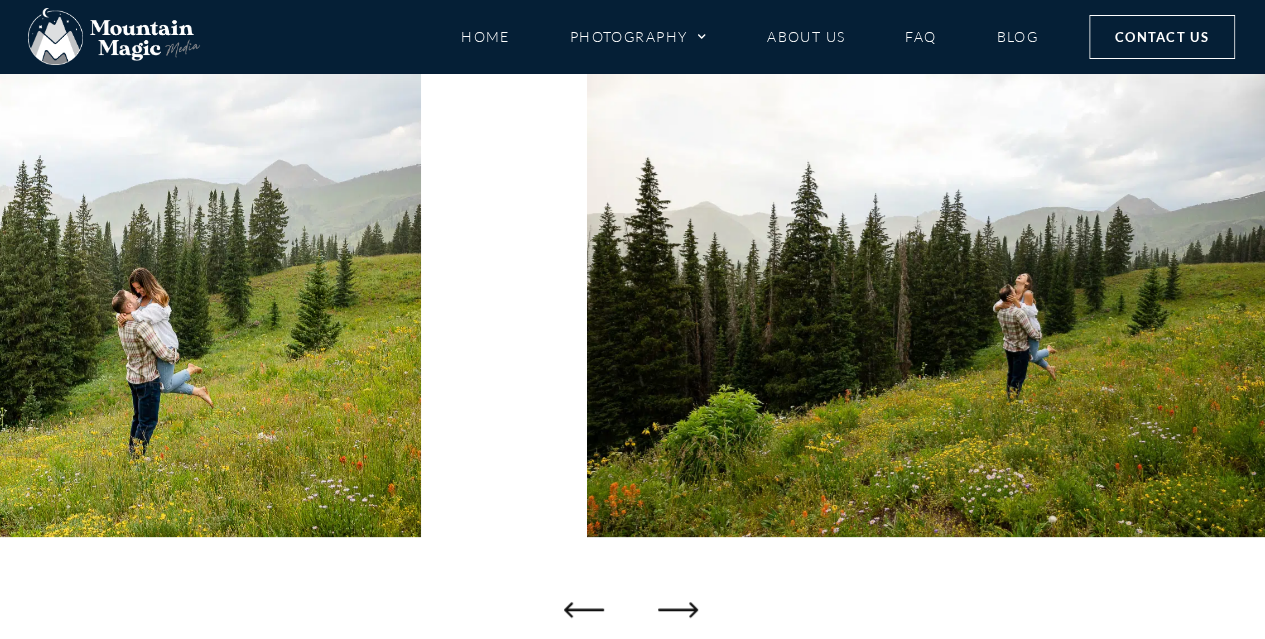 click 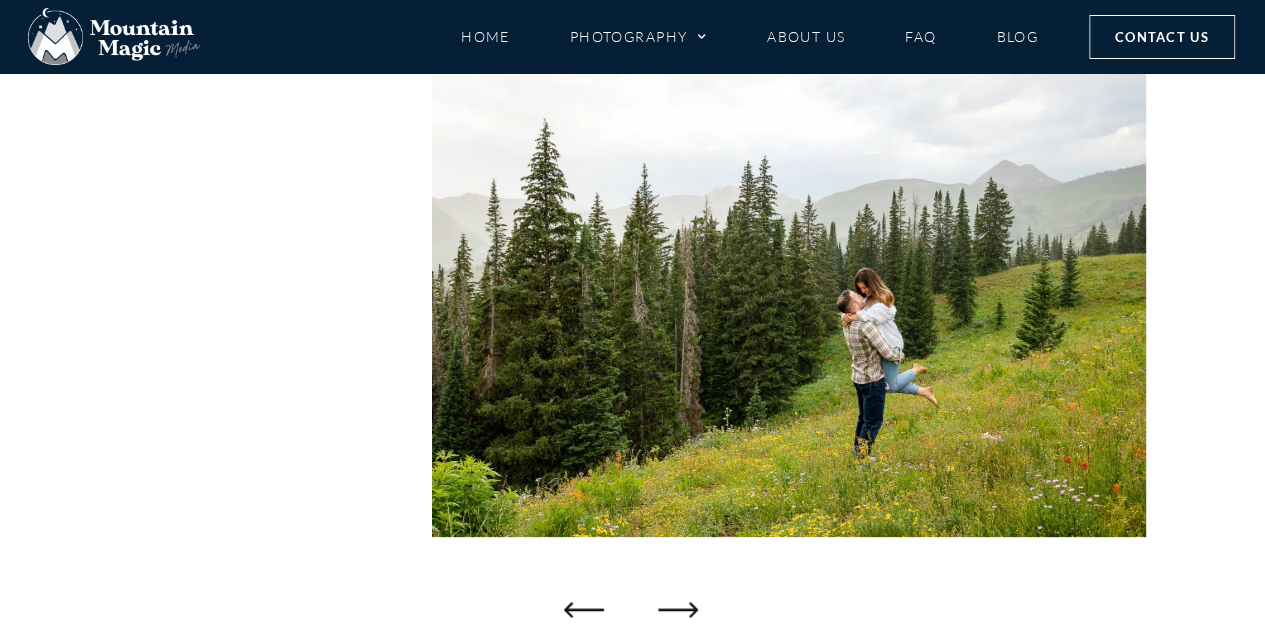 click 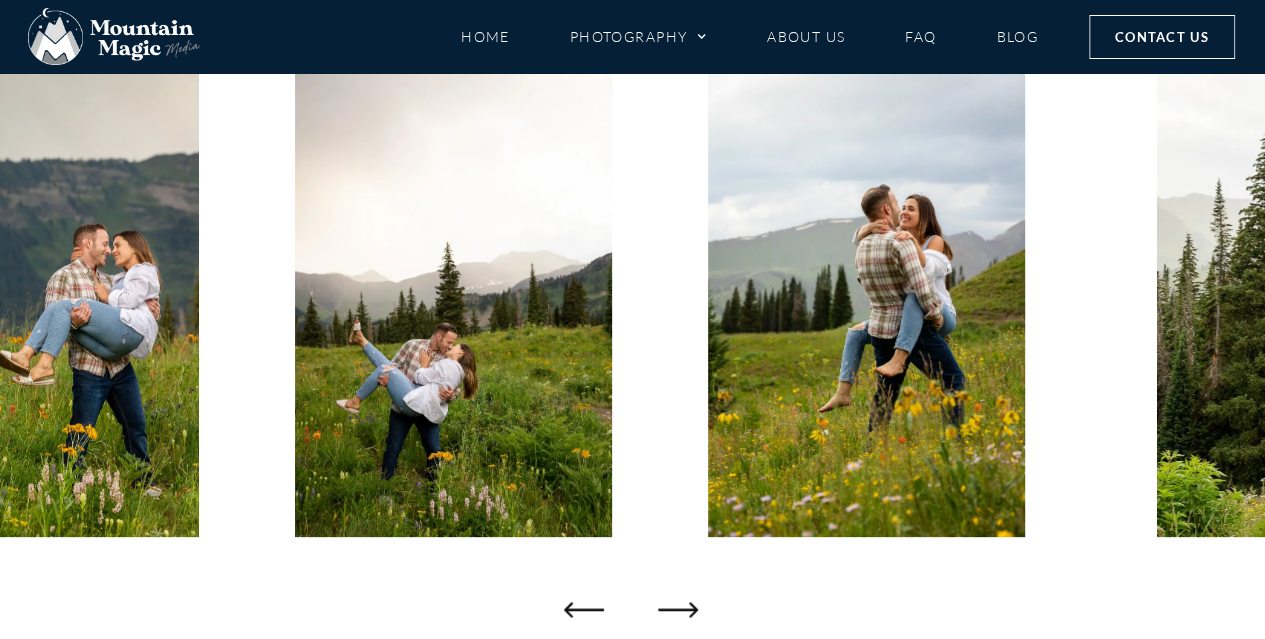 click 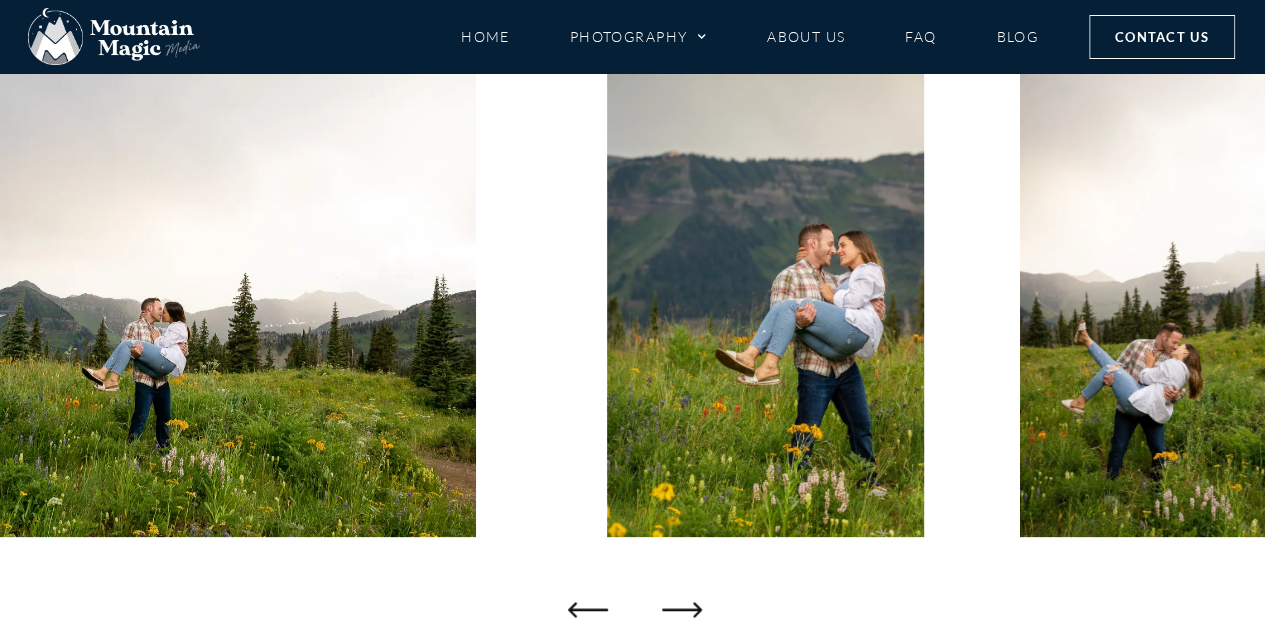 click 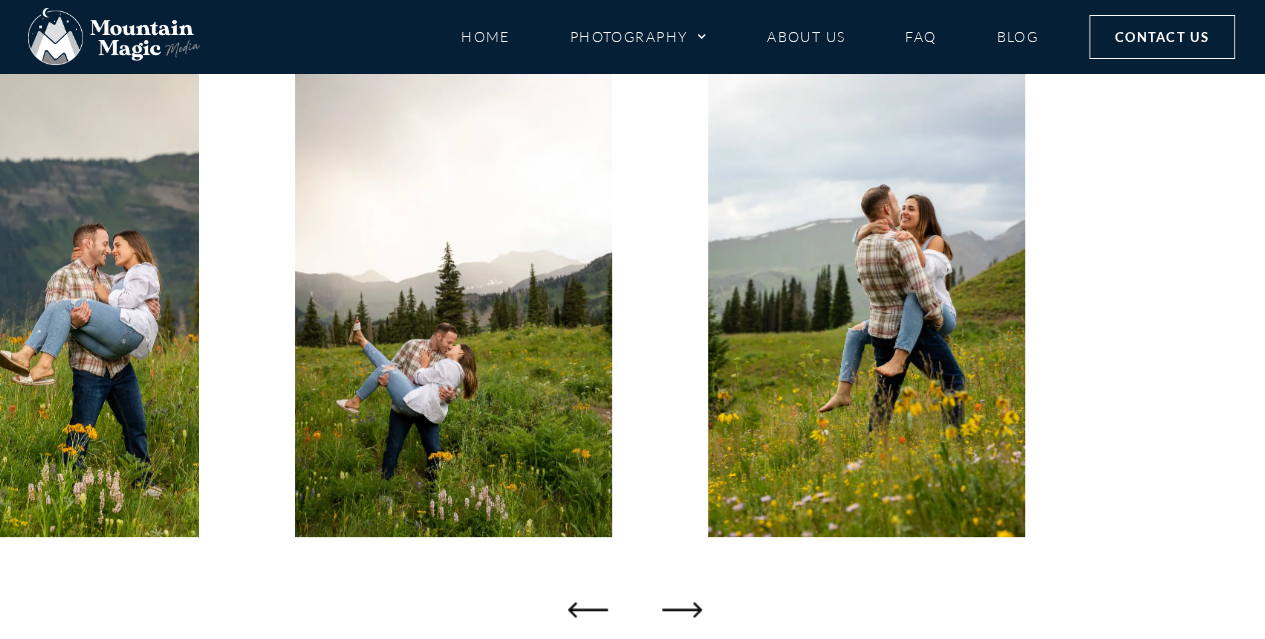 click 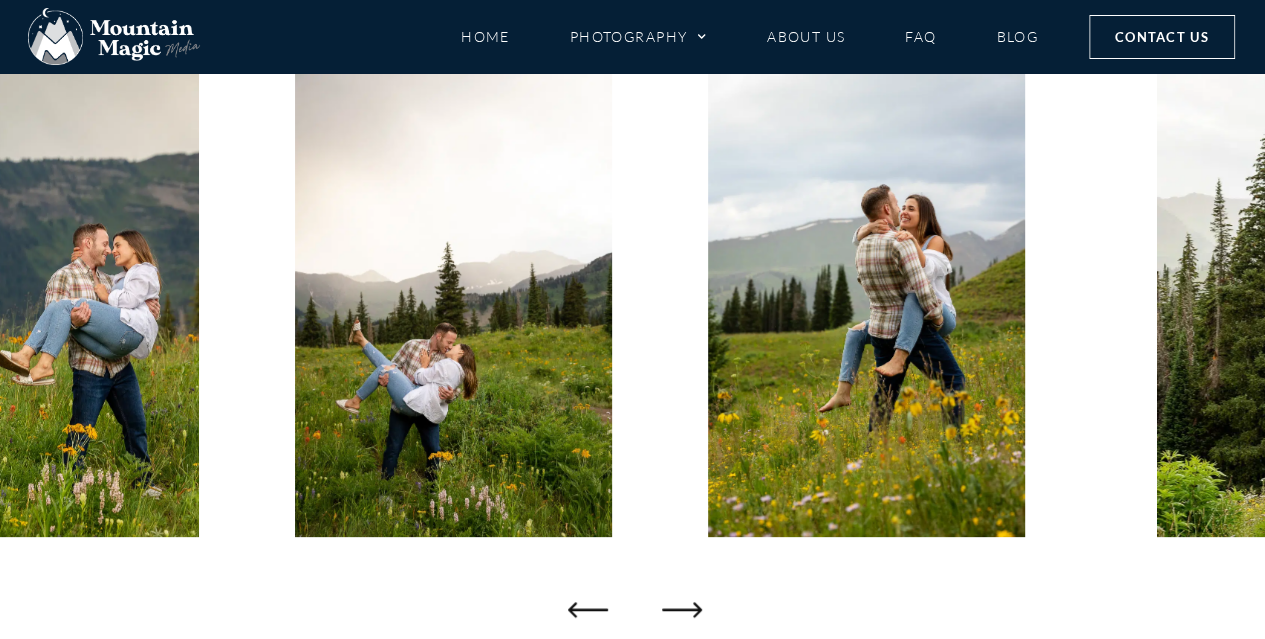 click 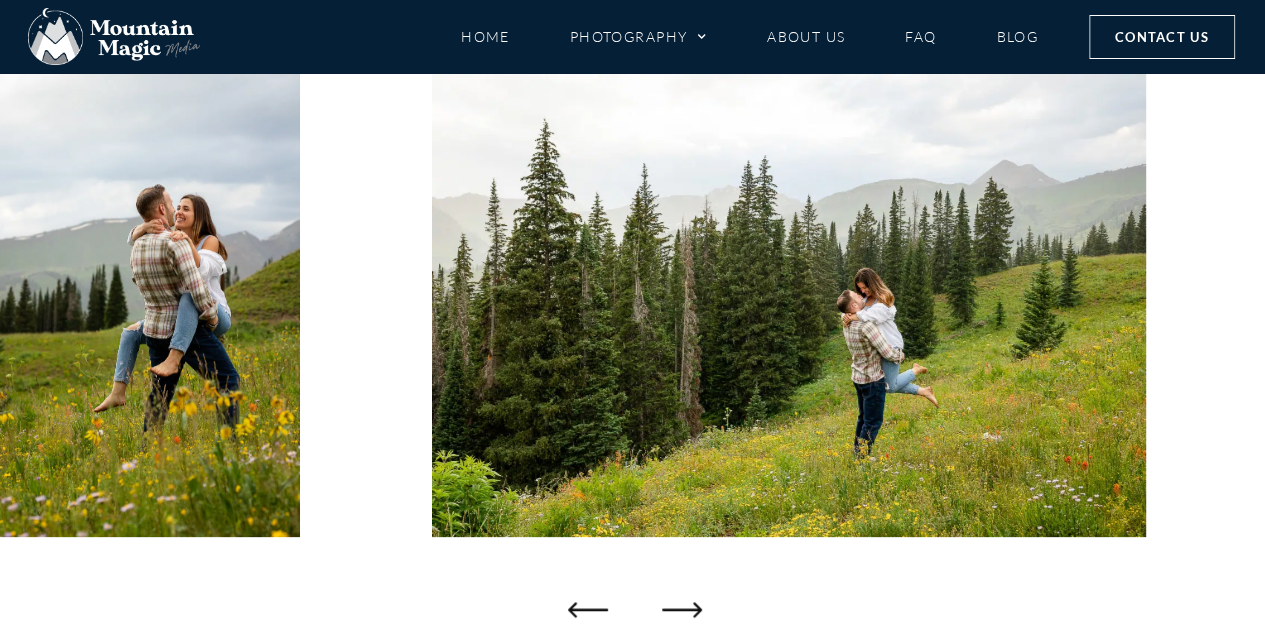 click 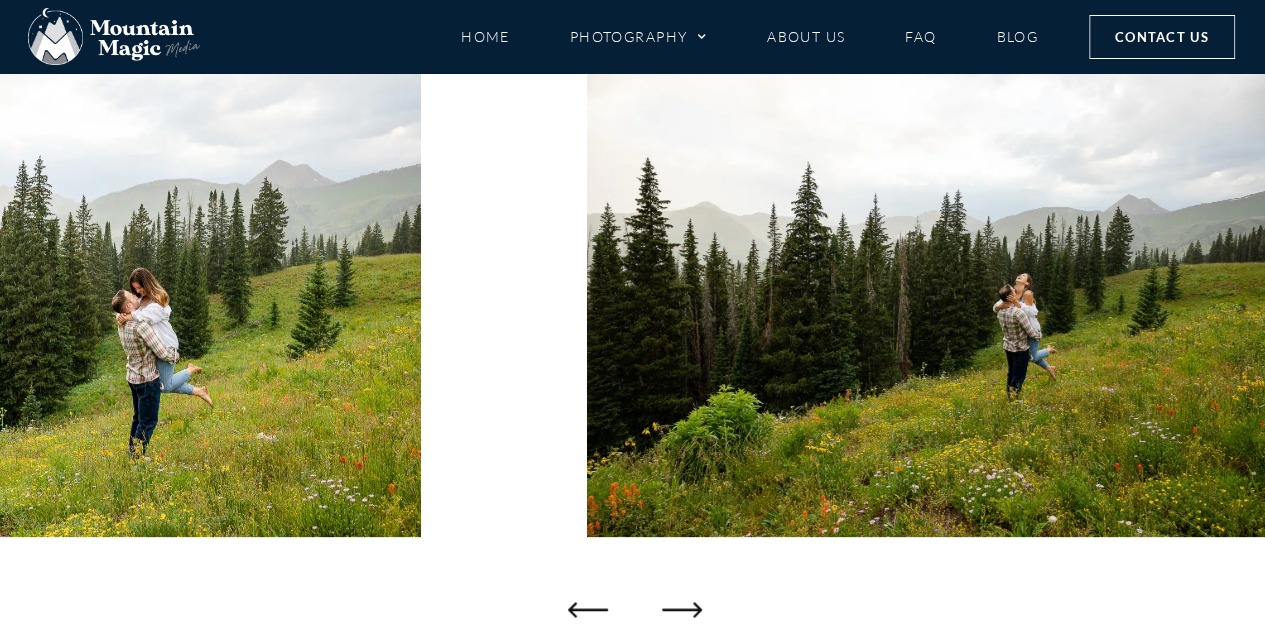 click 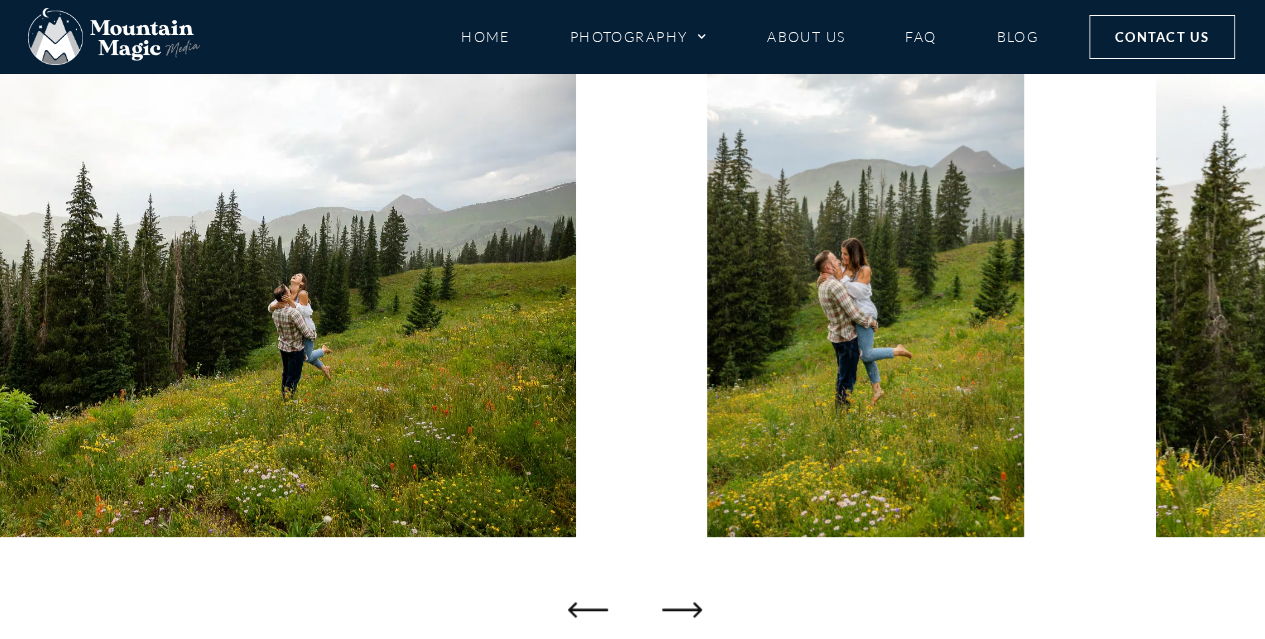 click 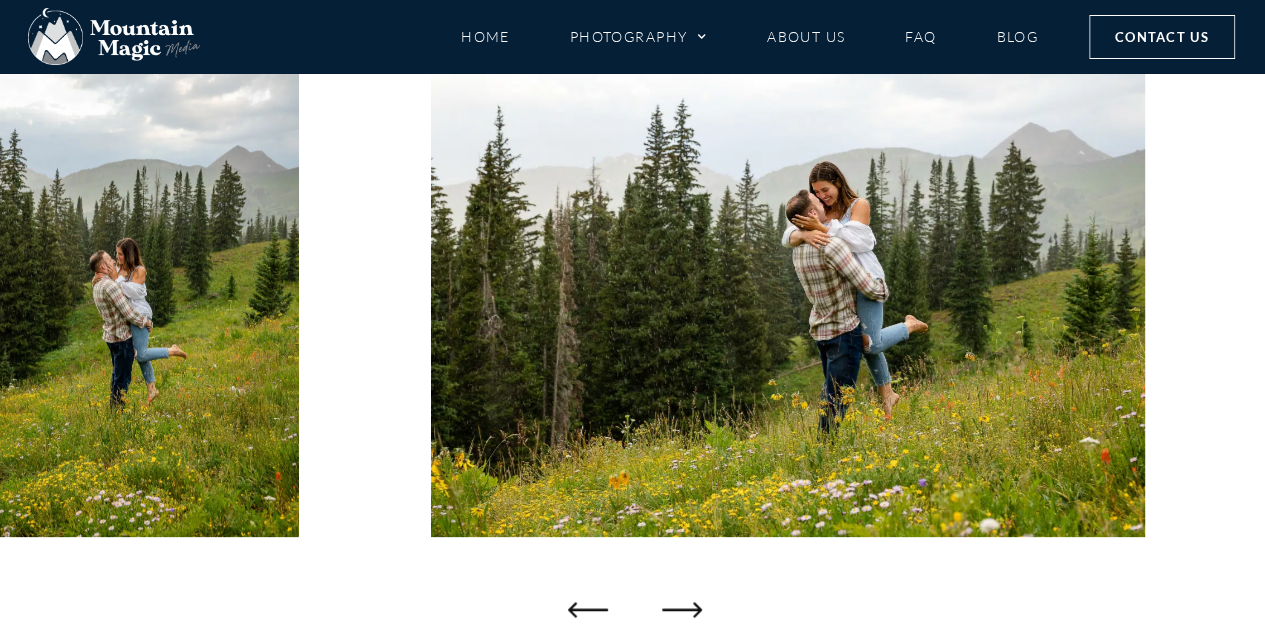 click 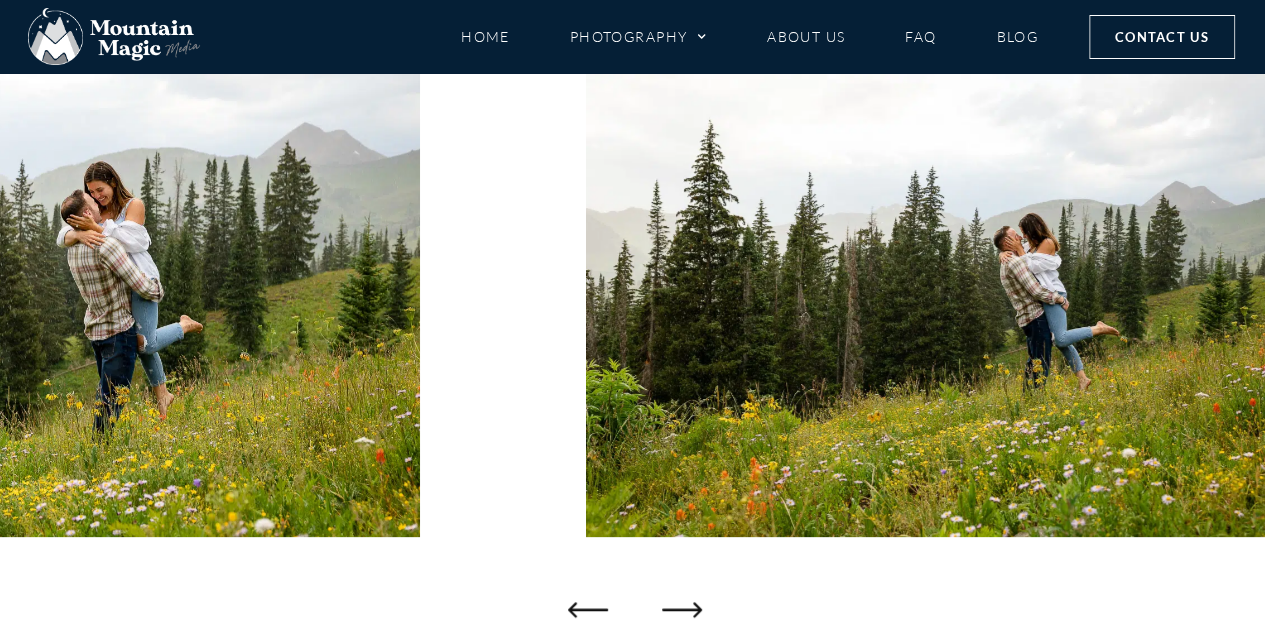 click 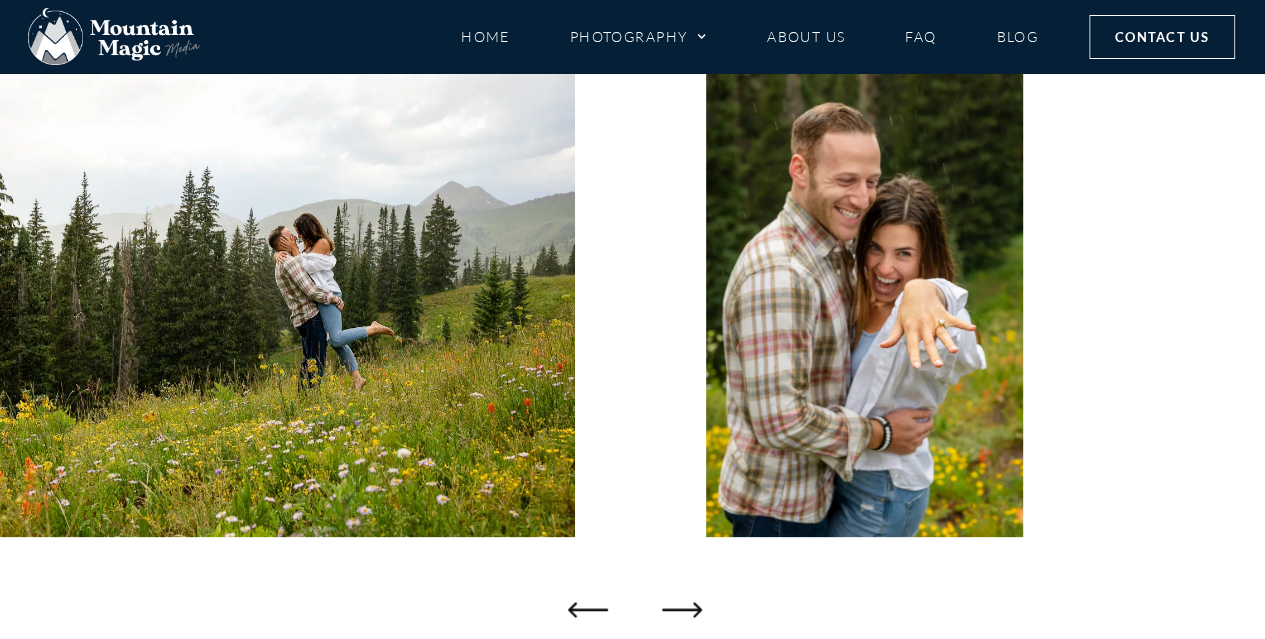 click 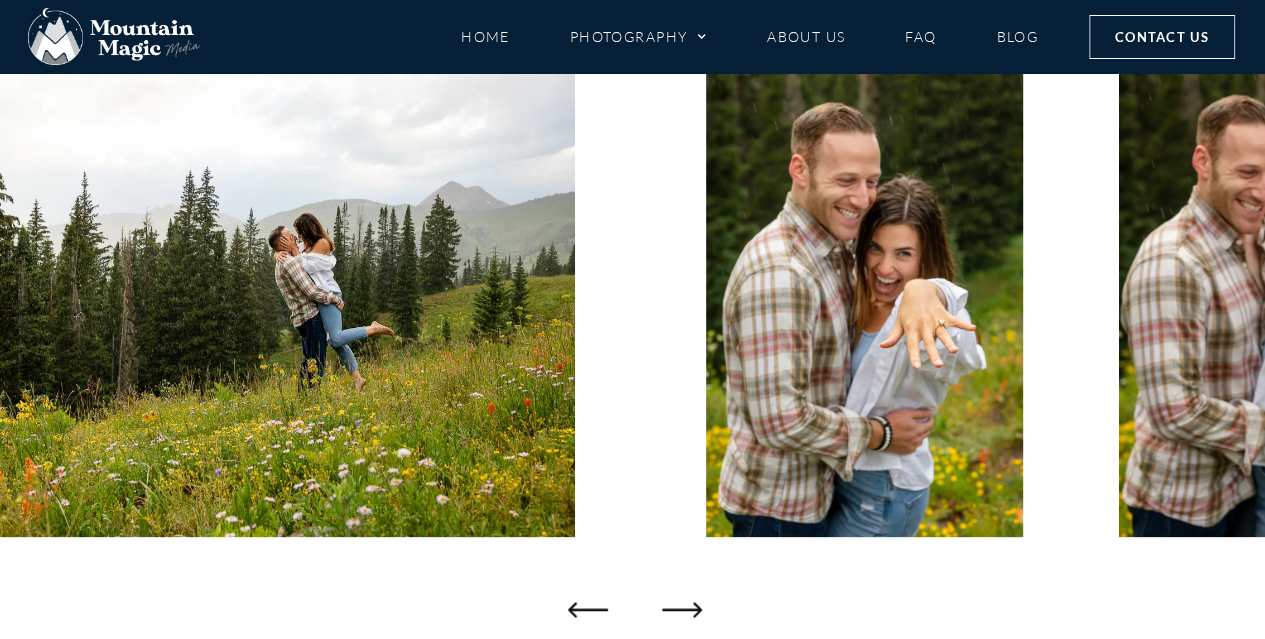 click 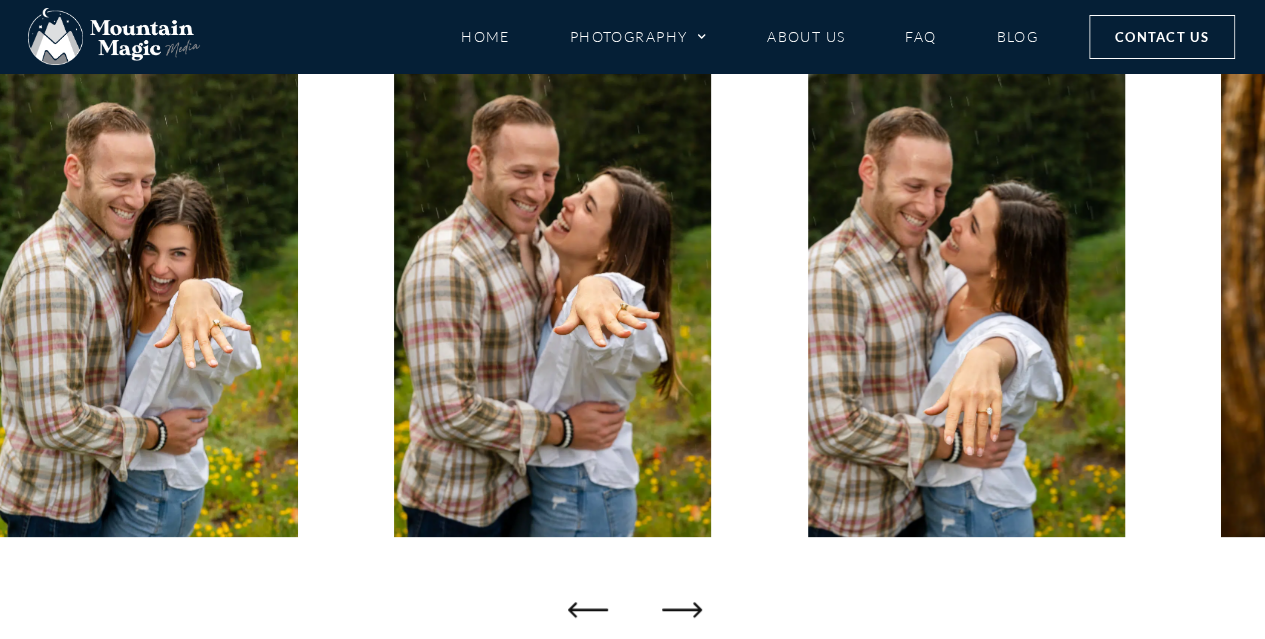 click 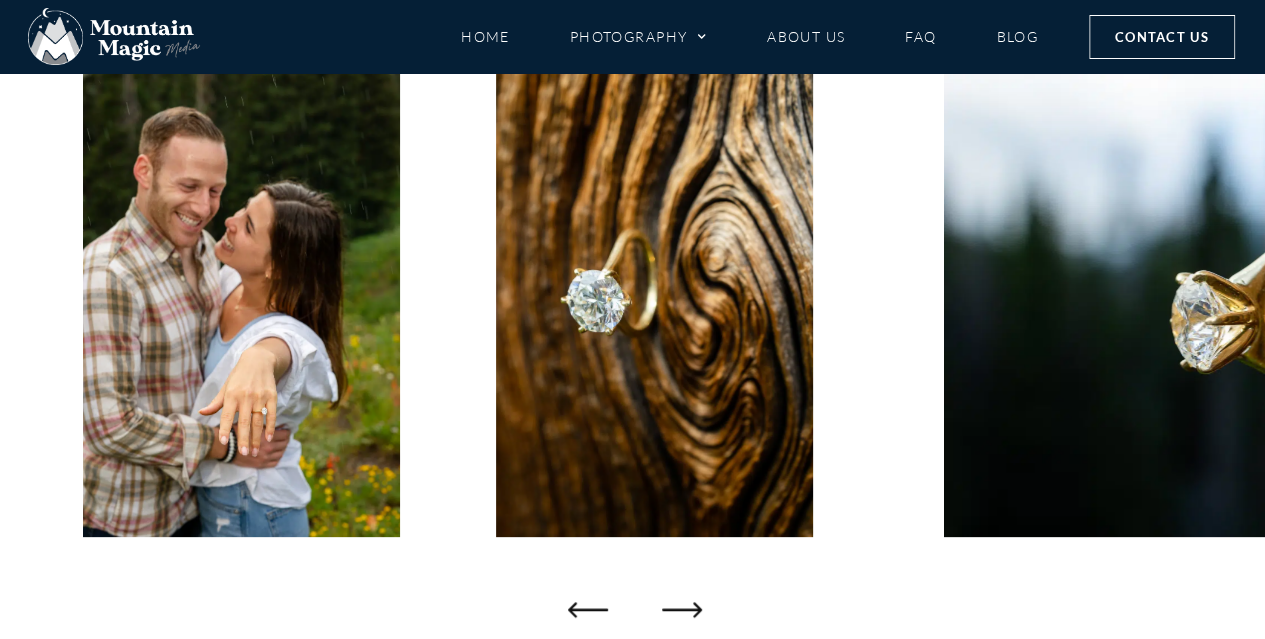 click 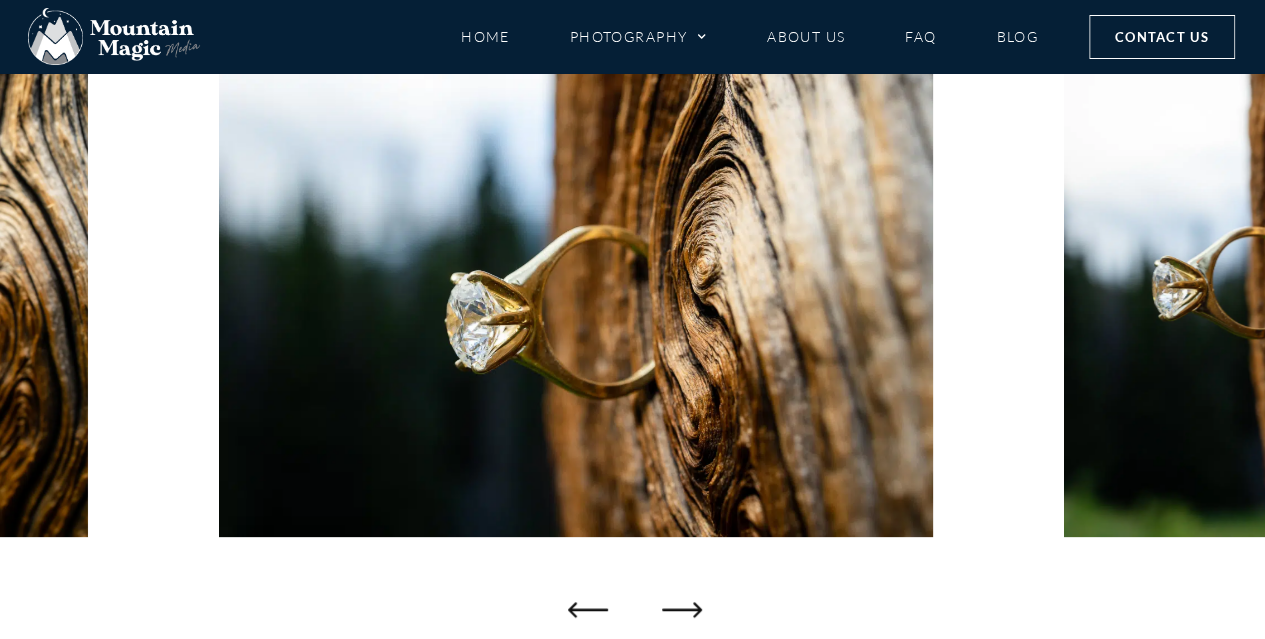 click 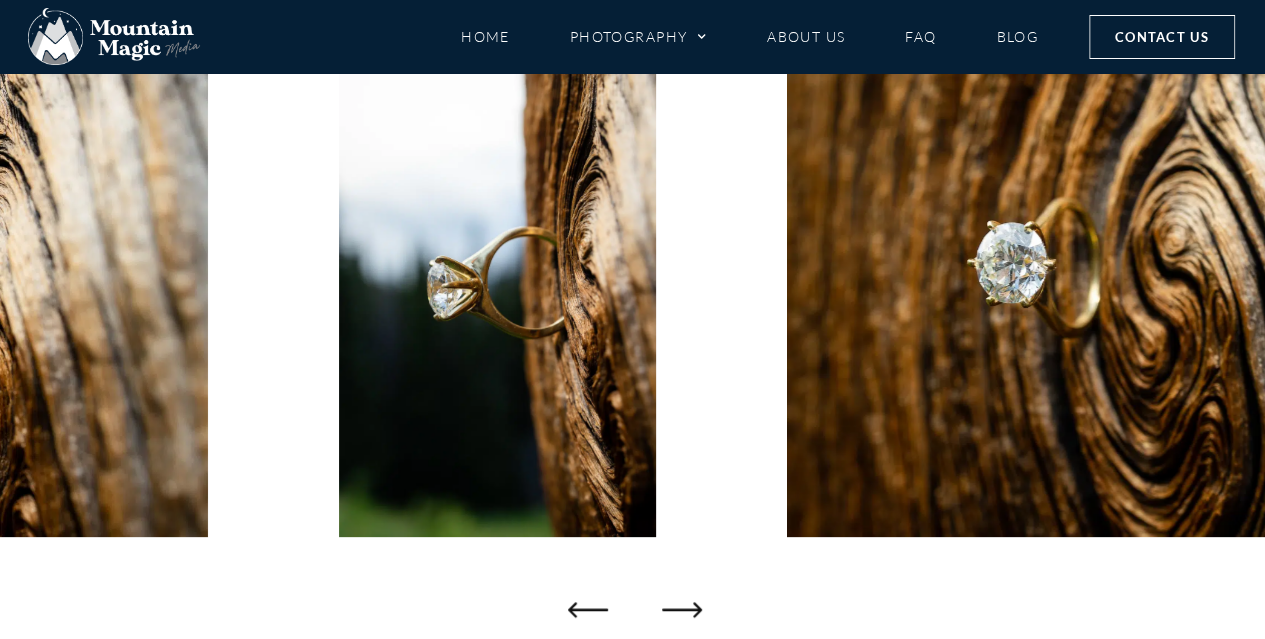 click 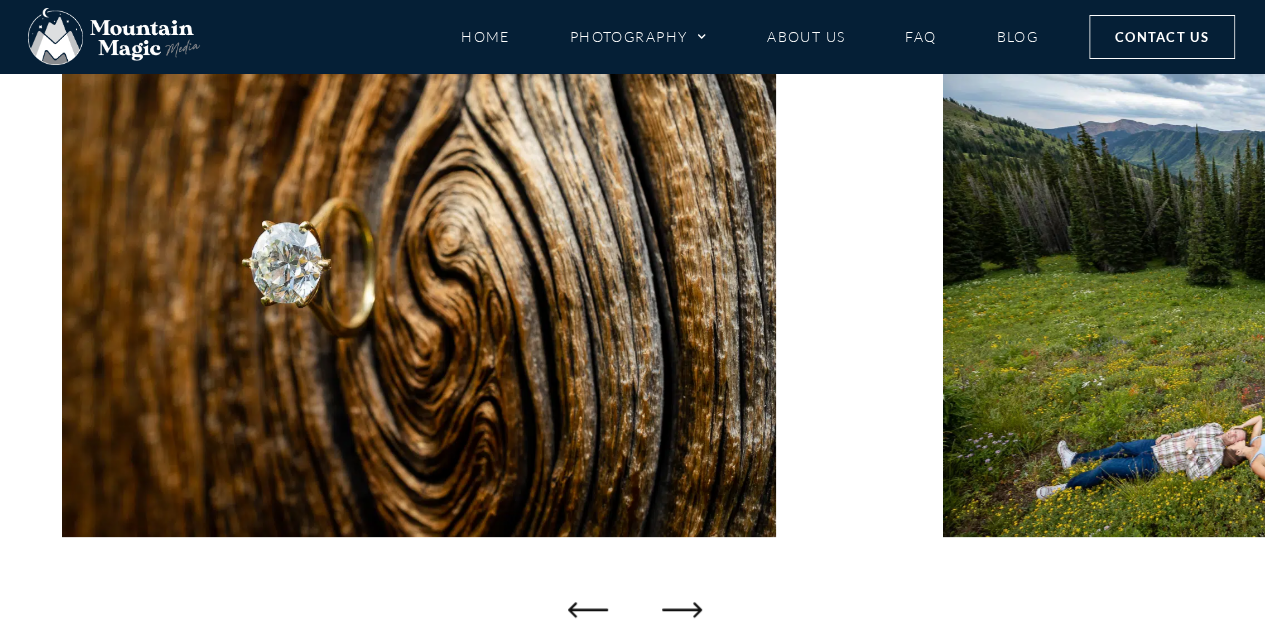 click 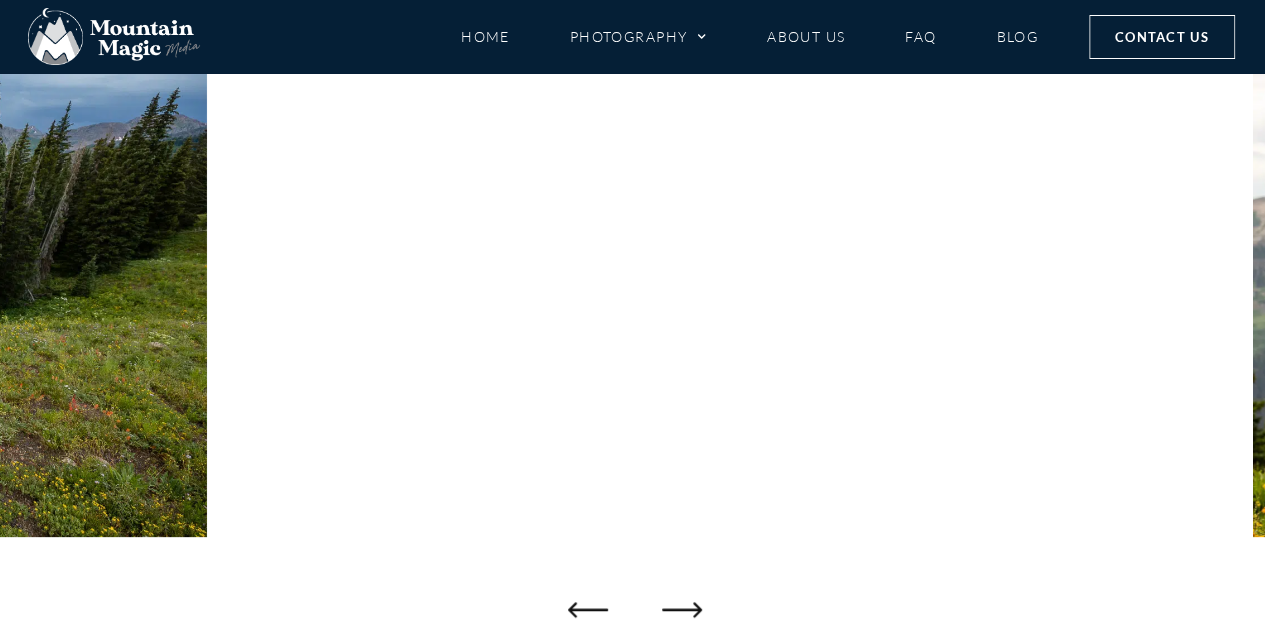 click 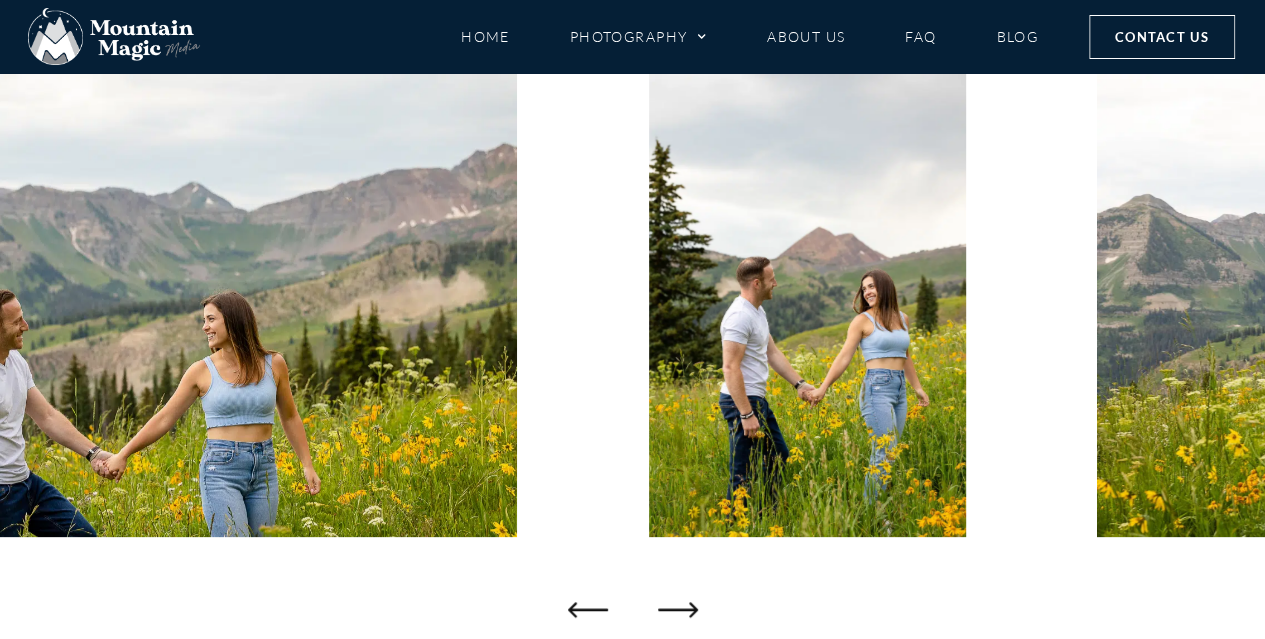 click at bounding box center [632, 299] 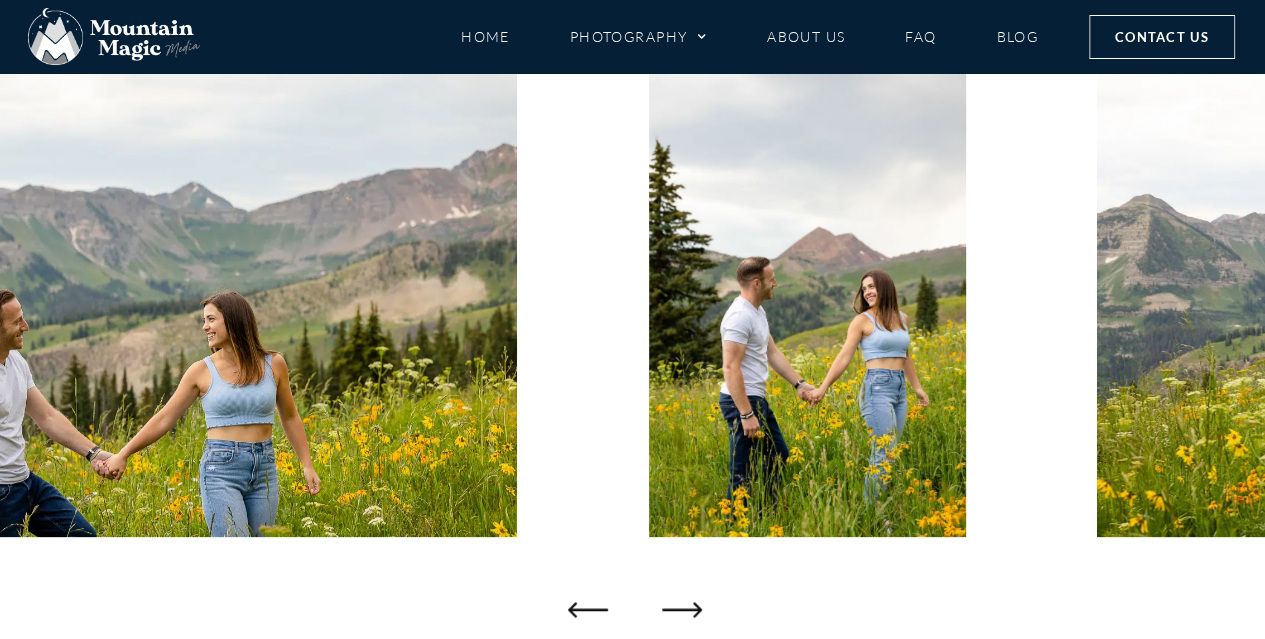 click 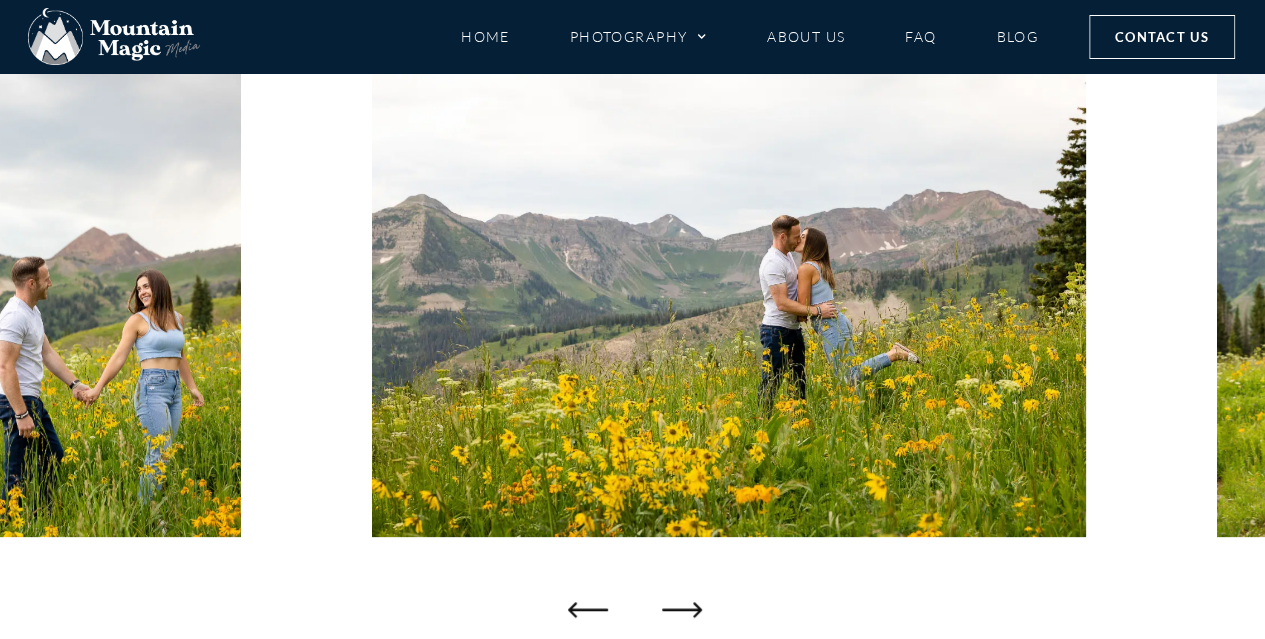 click 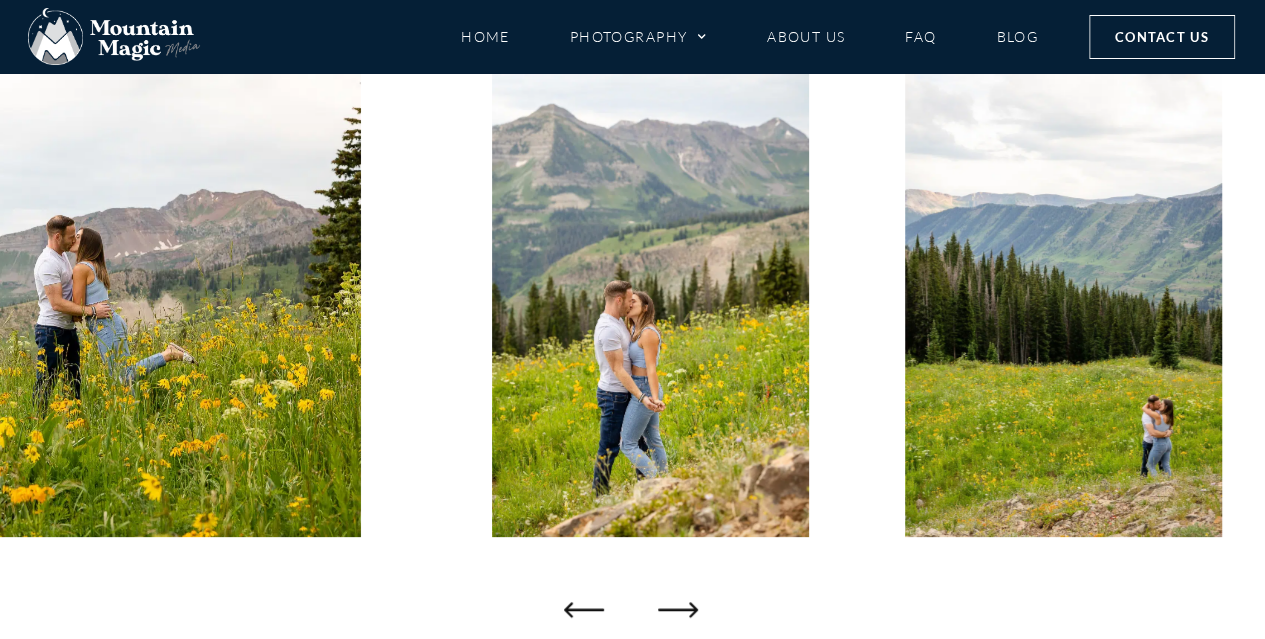 click 